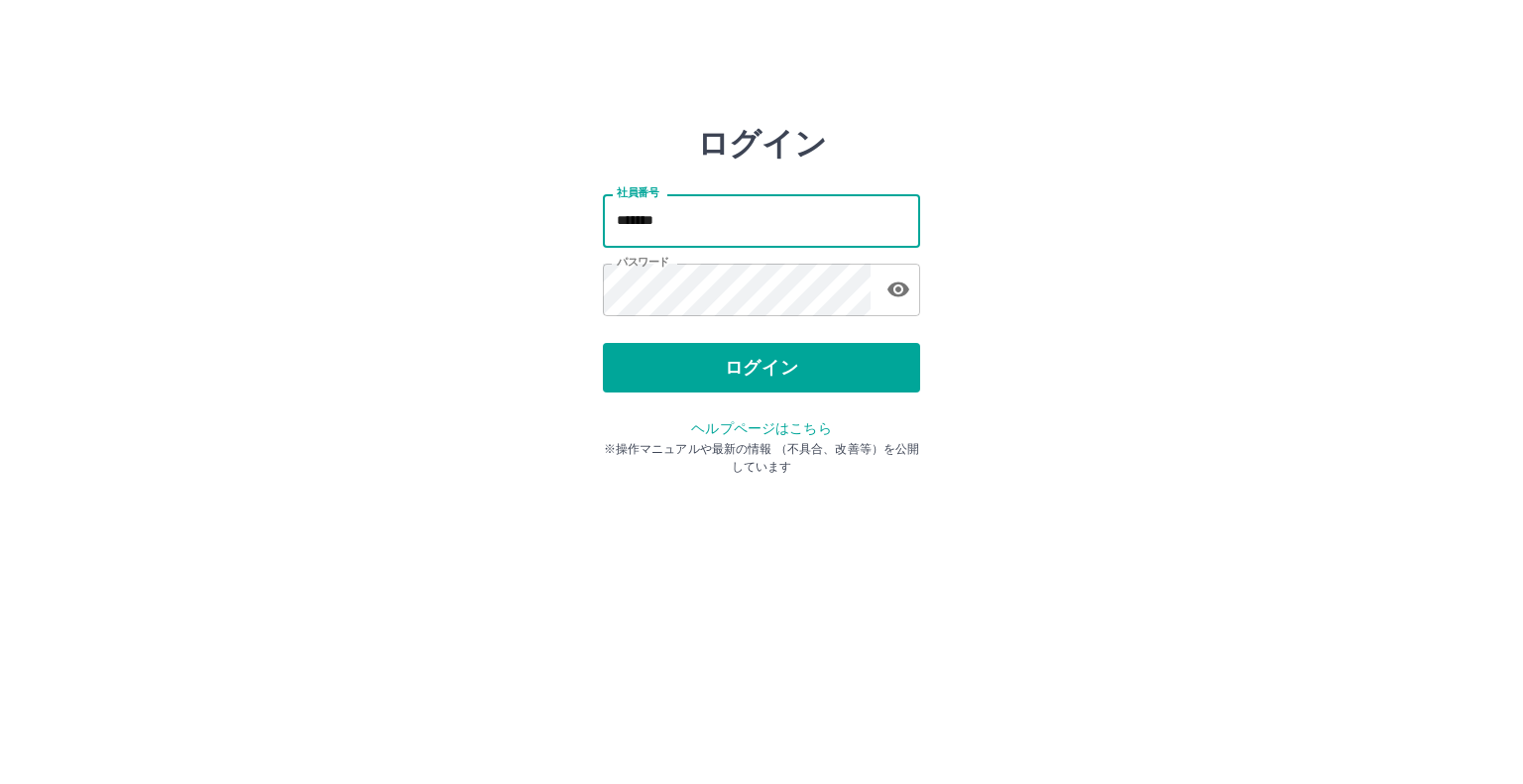 scroll, scrollTop: 0, scrollLeft: 0, axis: both 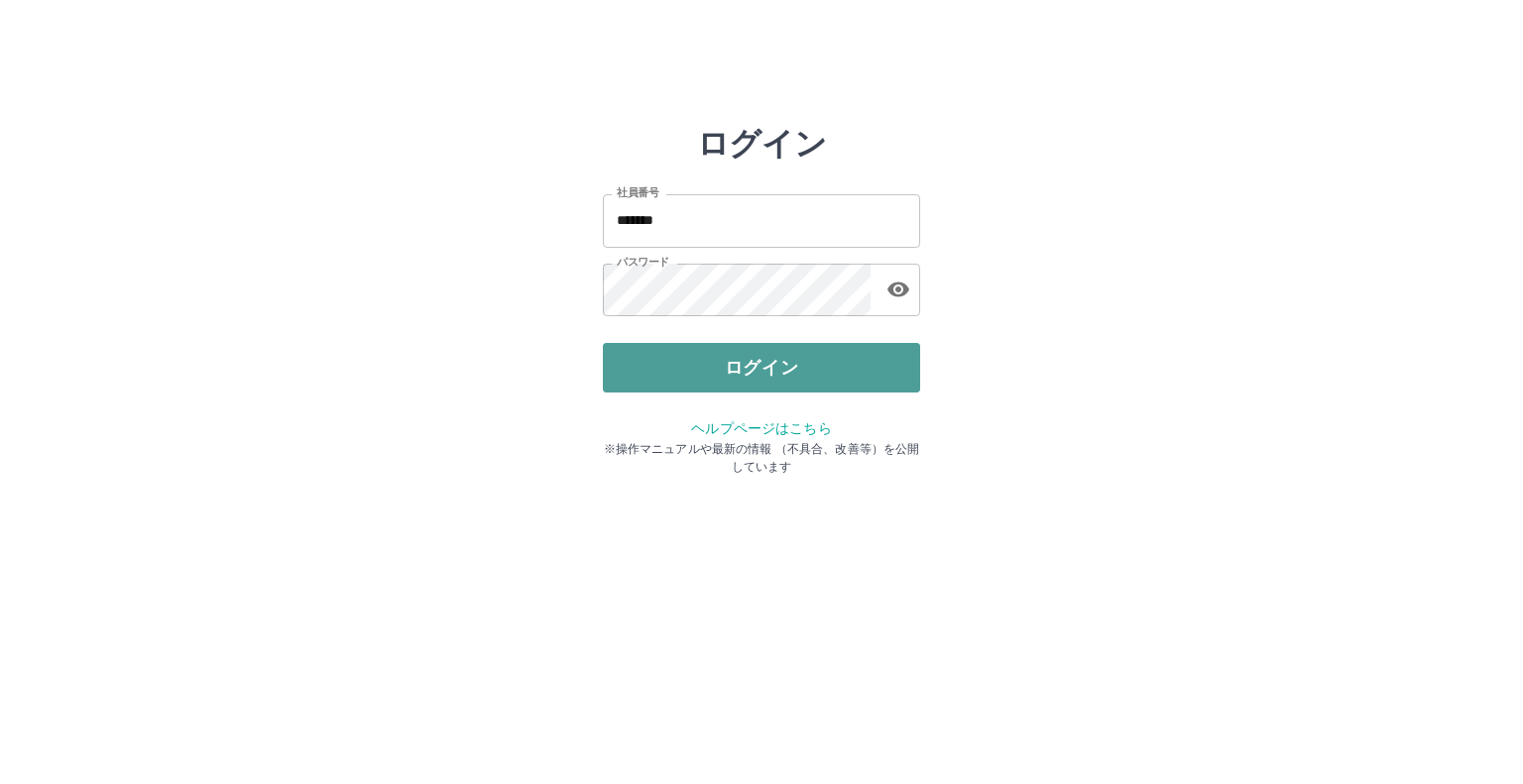 click on "ログイン" at bounding box center (762, 368) 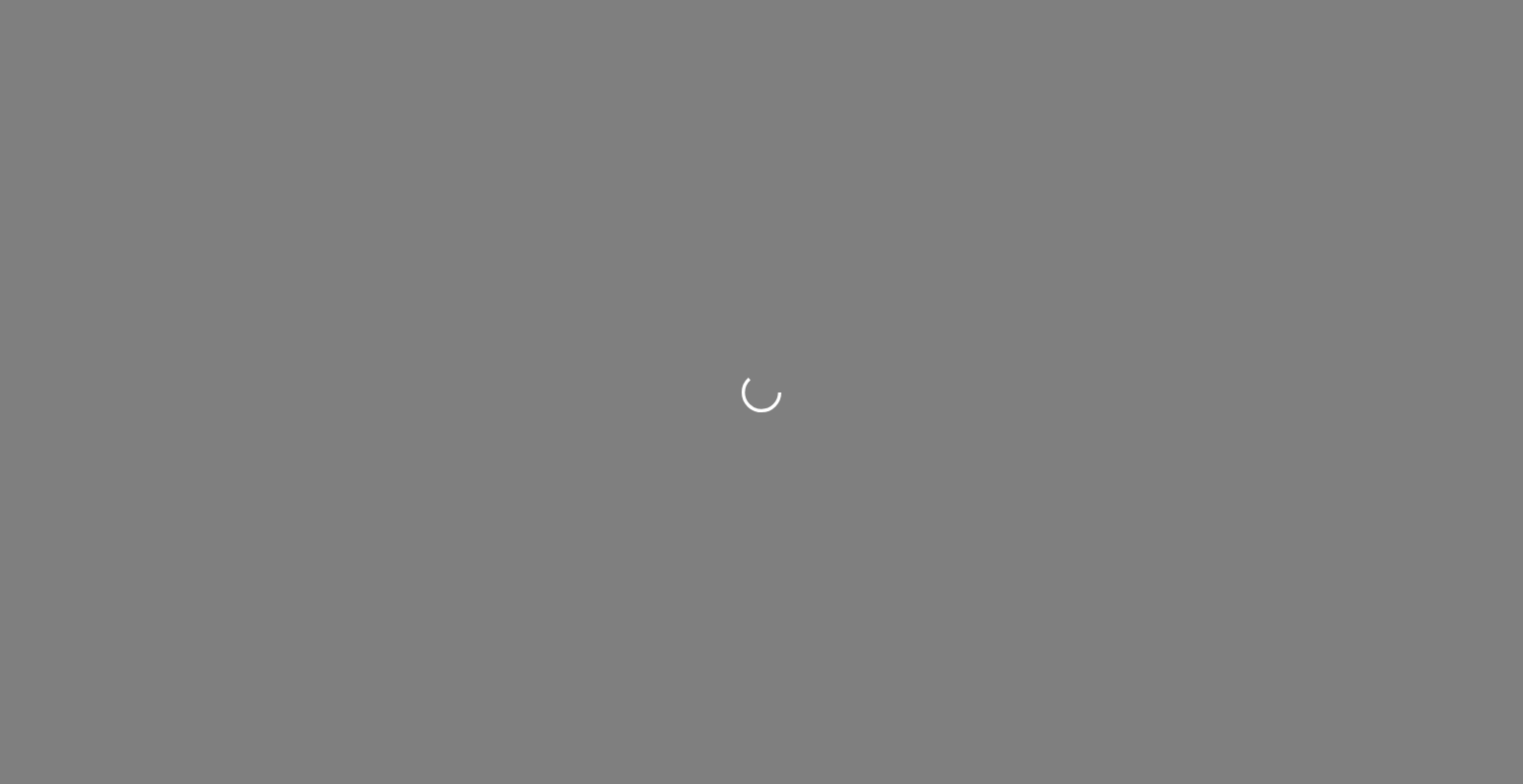 scroll, scrollTop: 0, scrollLeft: 0, axis: both 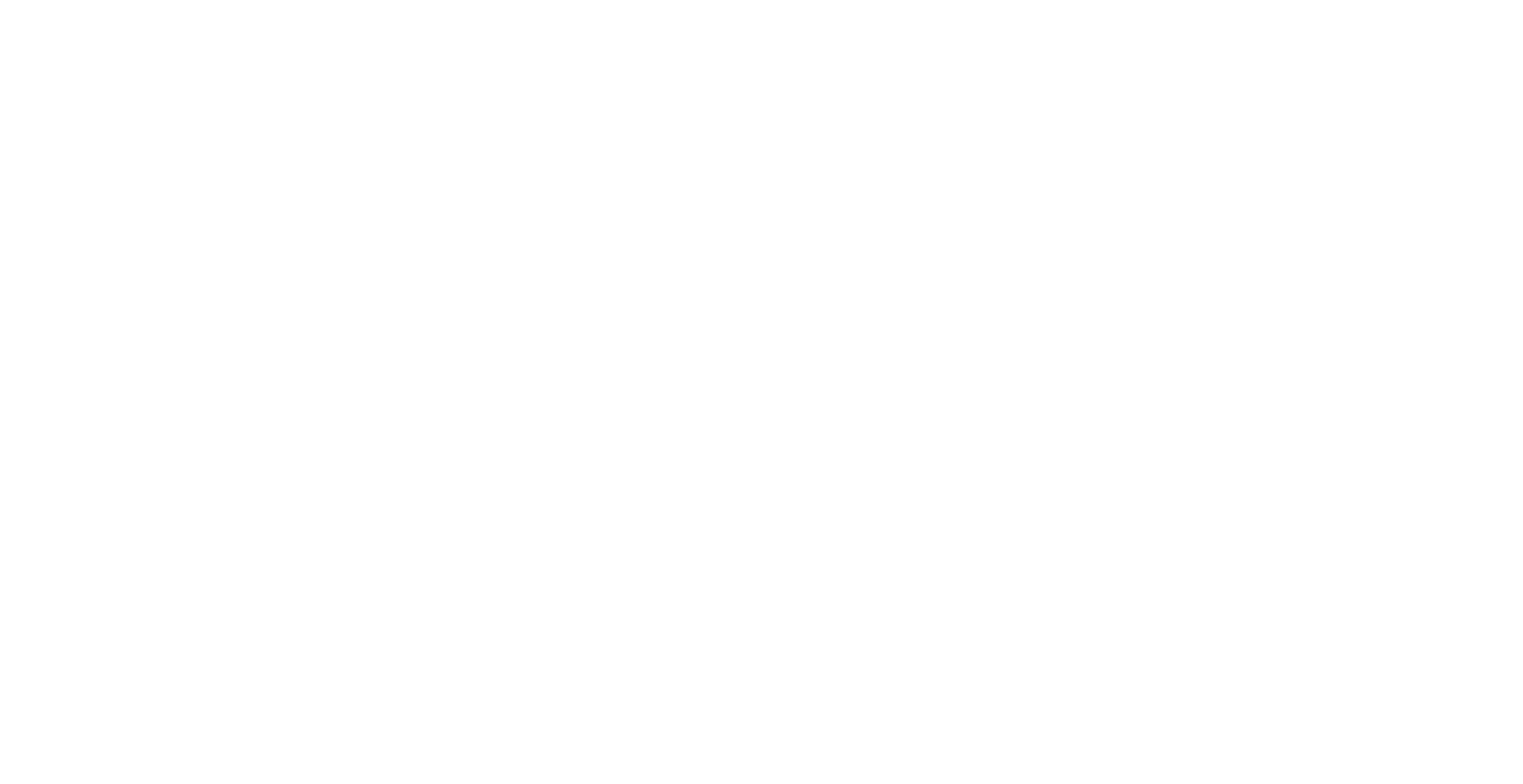 click at bounding box center (762, 0) 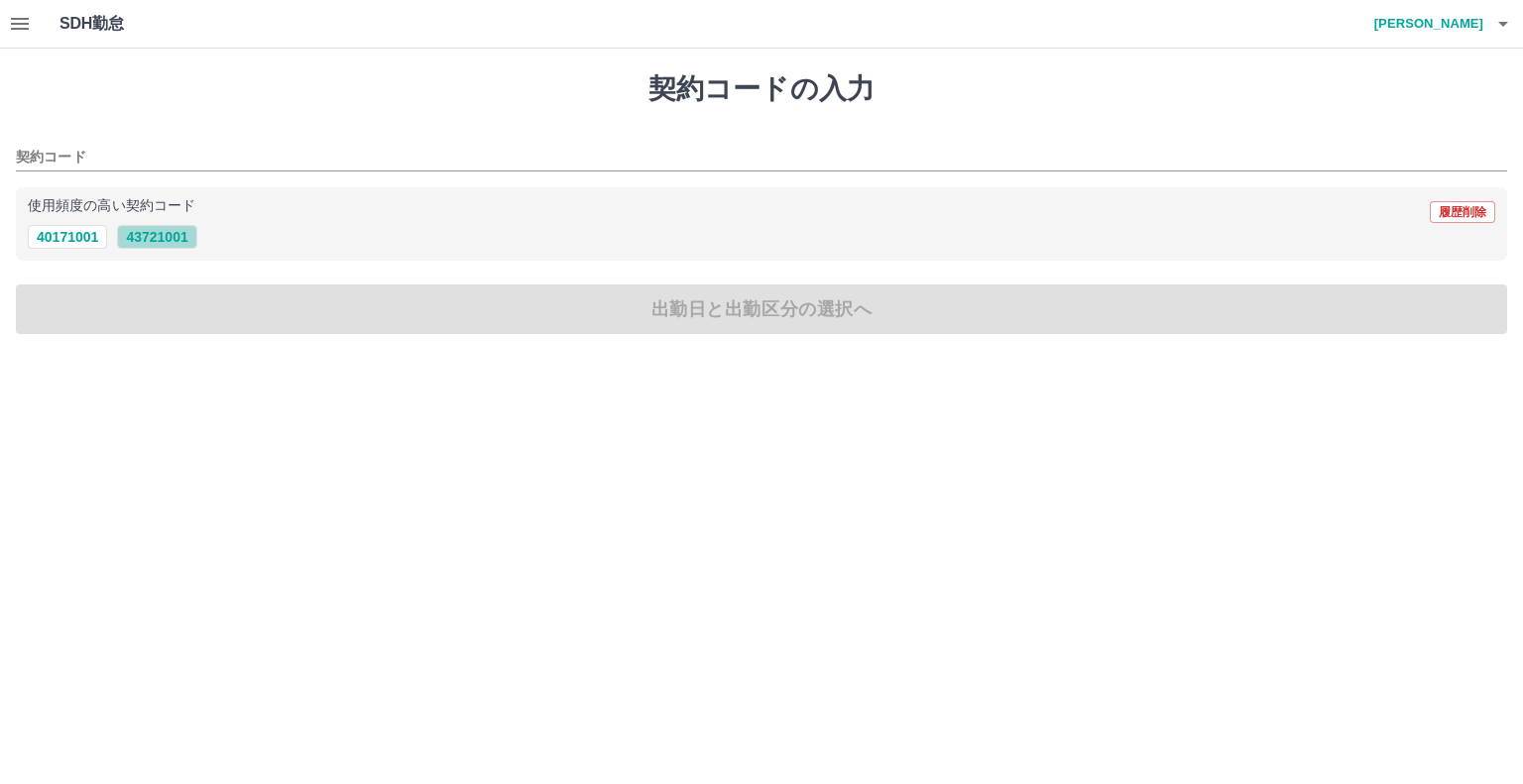 click on "43721001" at bounding box center (157, 237) 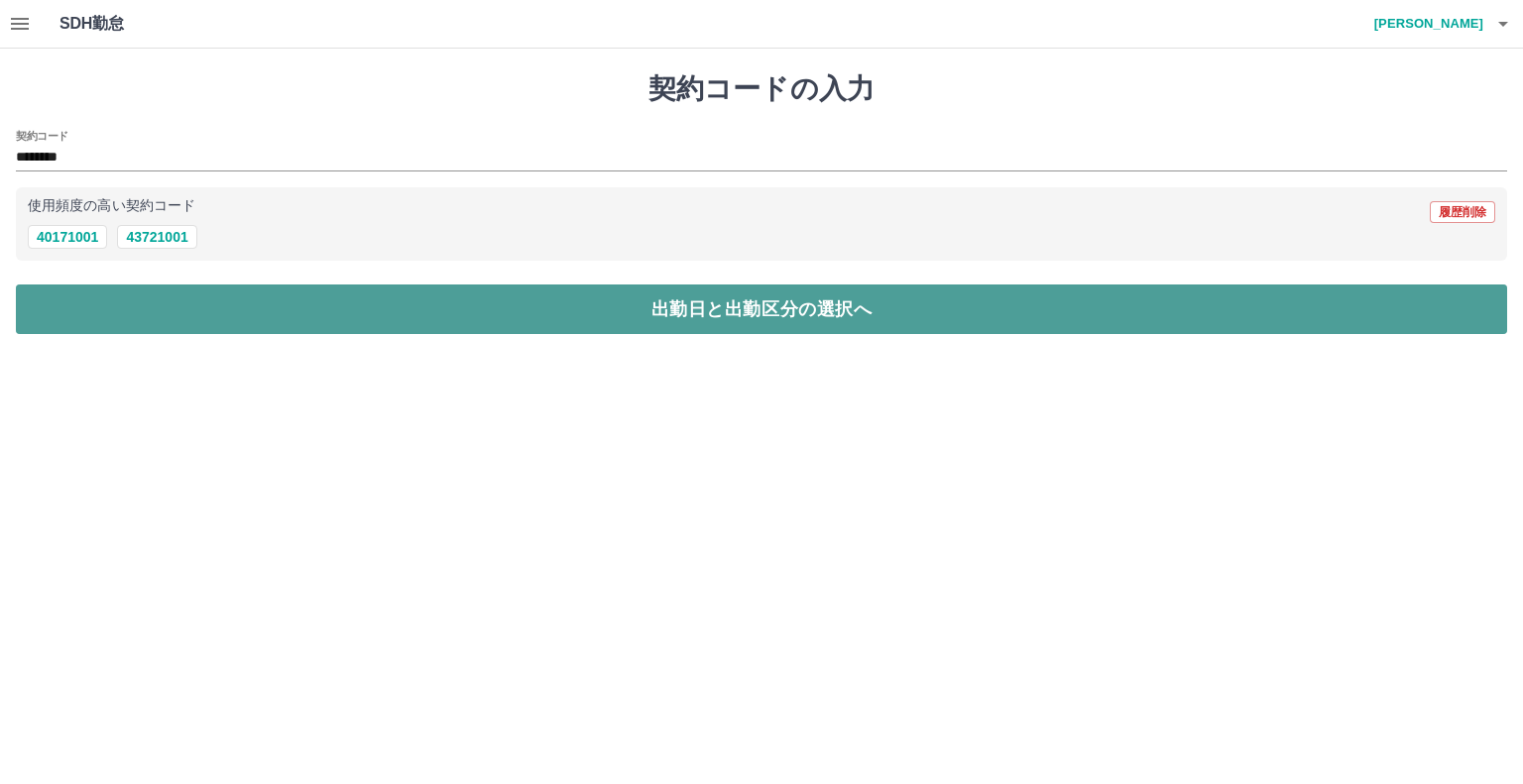 click on "出勤日と出勤区分の選択へ" at bounding box center (762, 309) 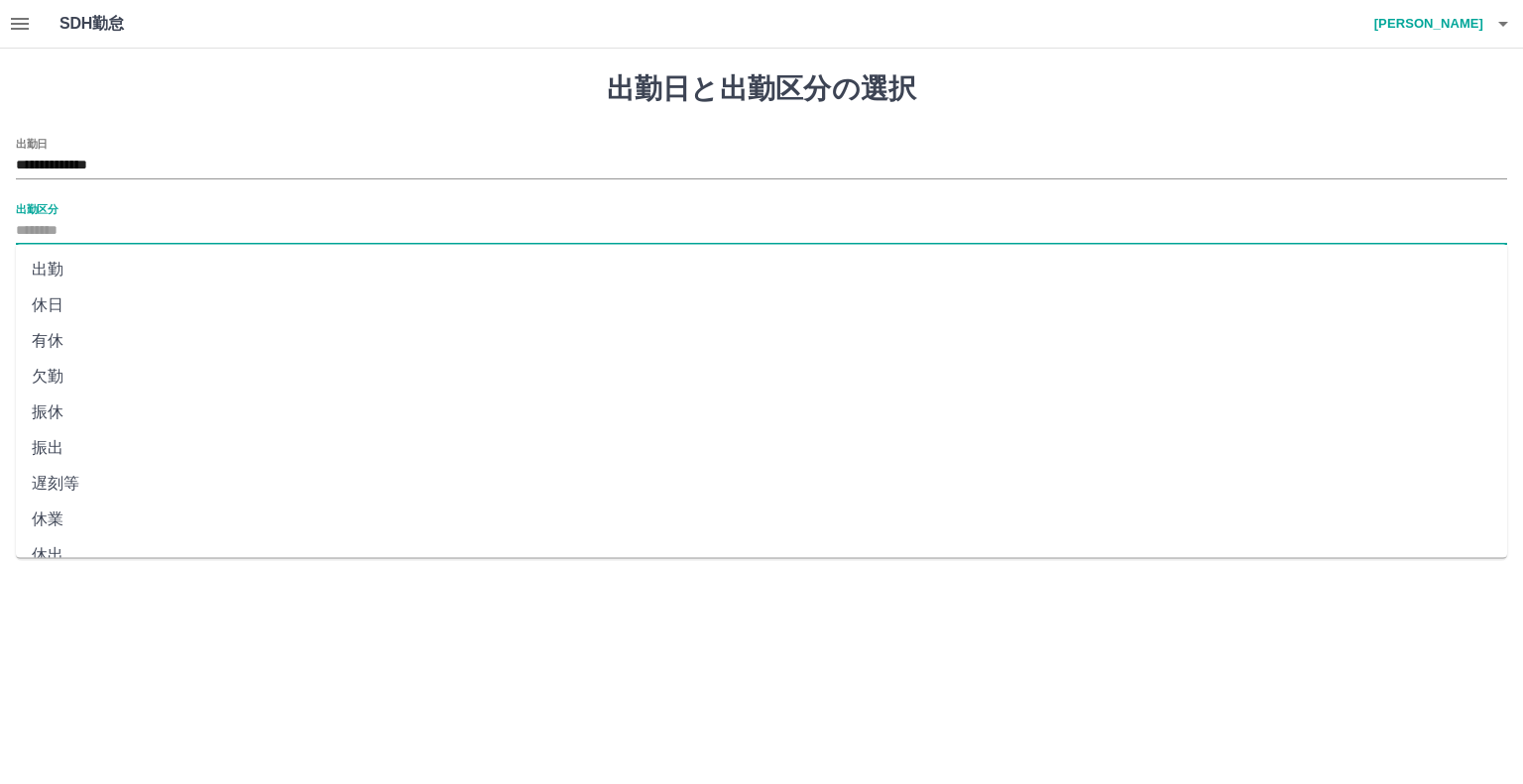 click on "出勤区分" at bounding box center [762, 231] 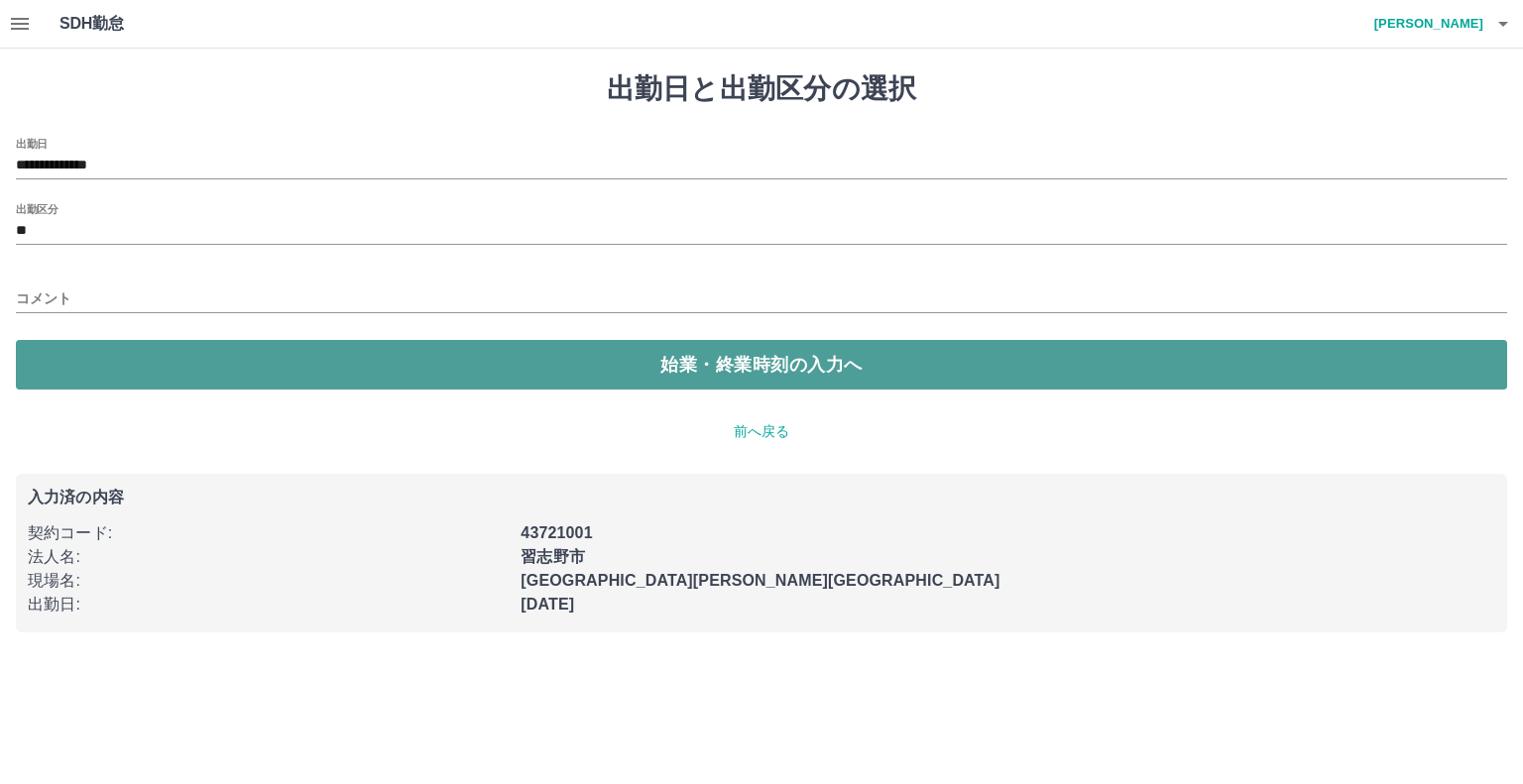 click on "始業・終業時刻の入力へ" at bounding box center (762, 365) 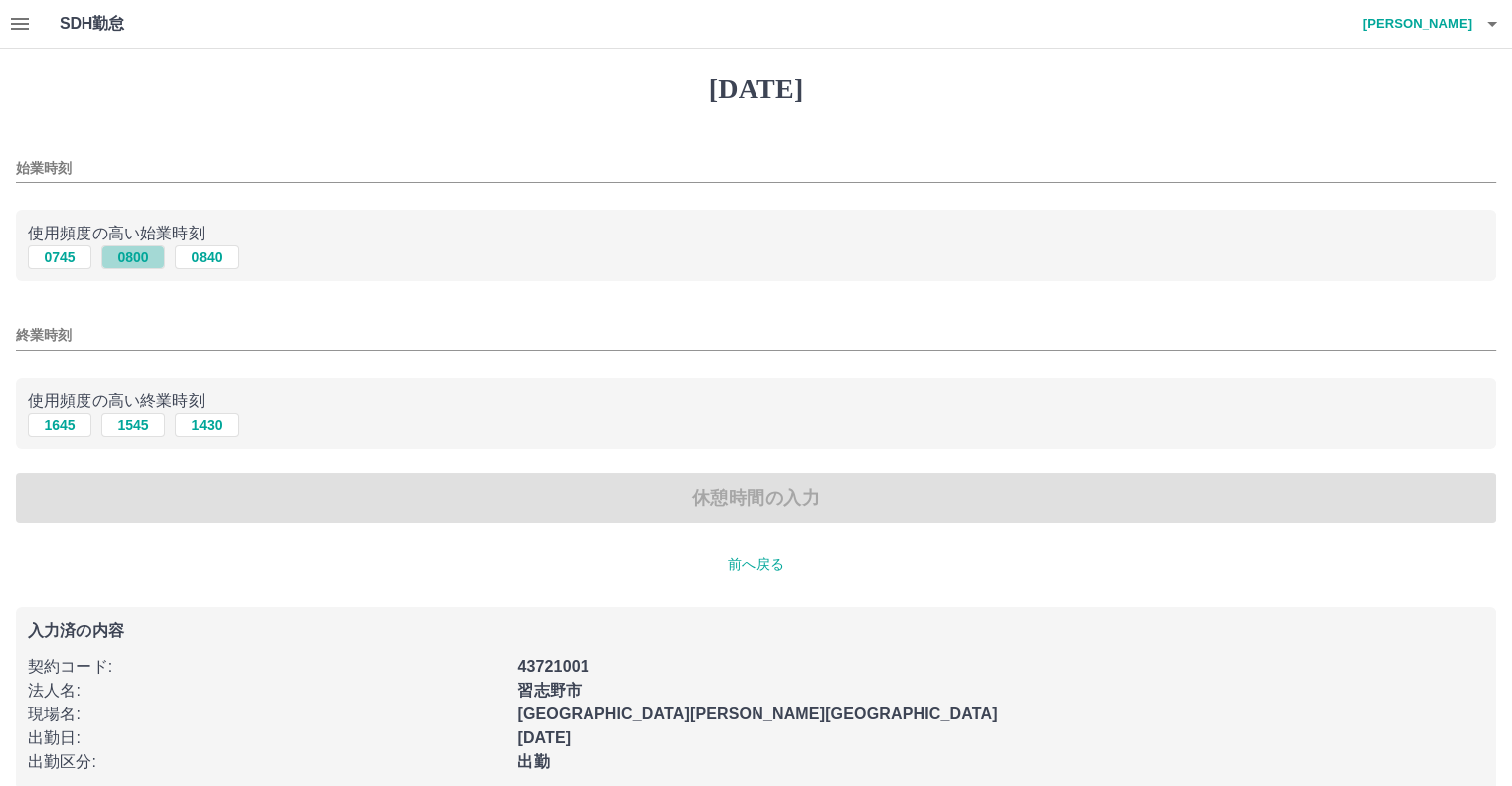 click on "0800" at bounding box center [133, 257] 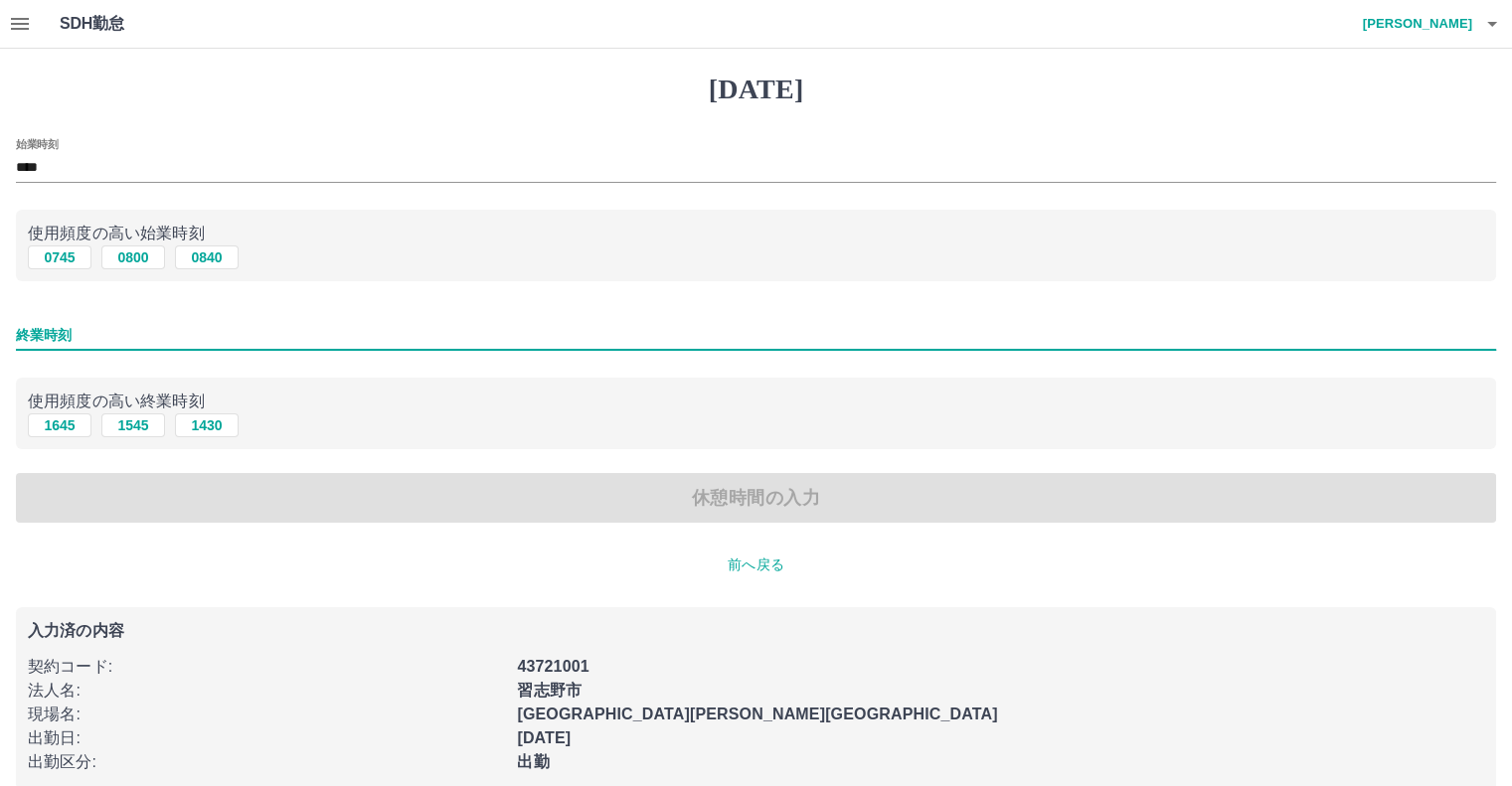 click on "終業時刻" at bounding box center (756, 335) 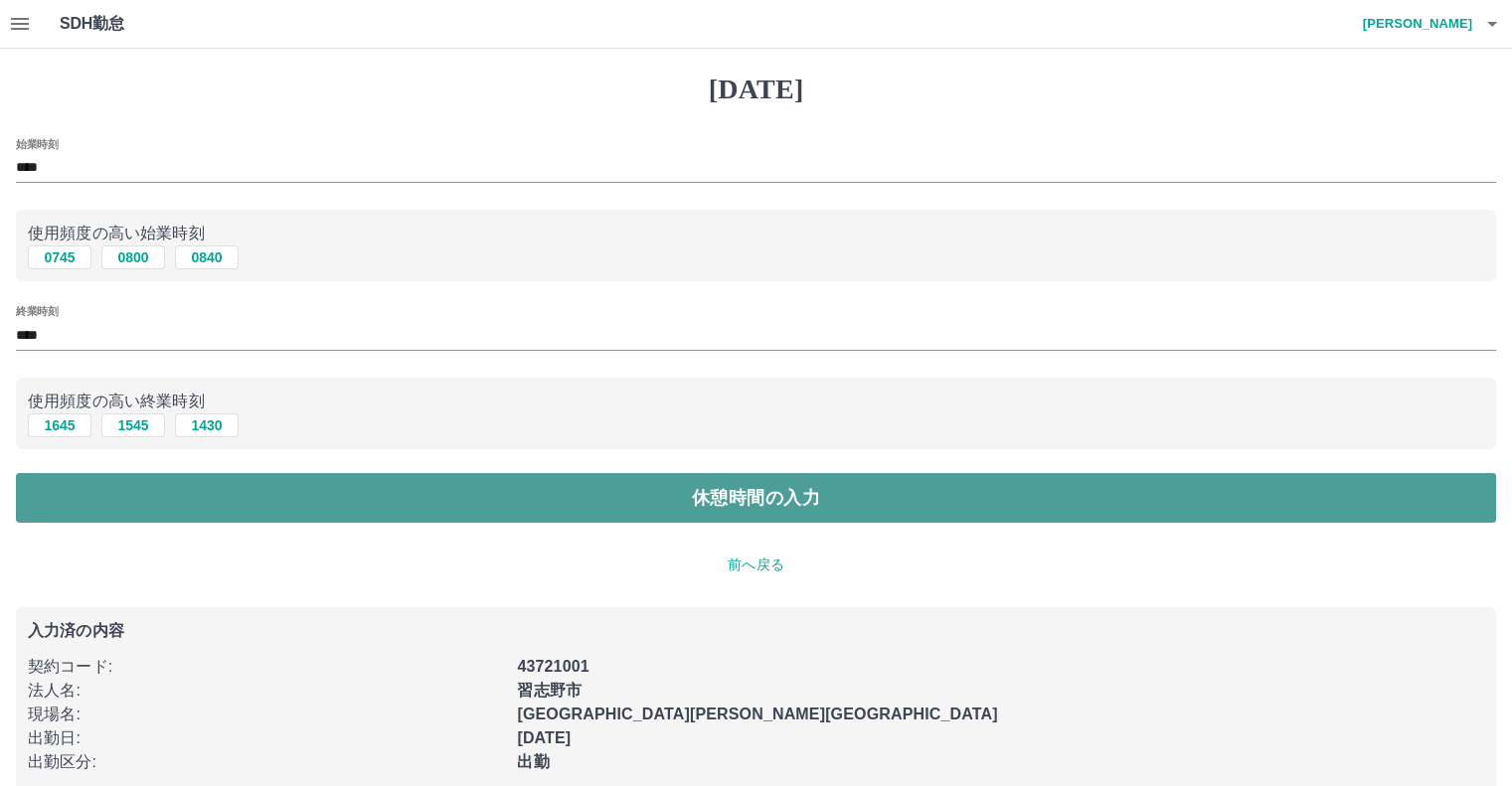click on "休憩時間の入力" at bounding box center [756, 498] 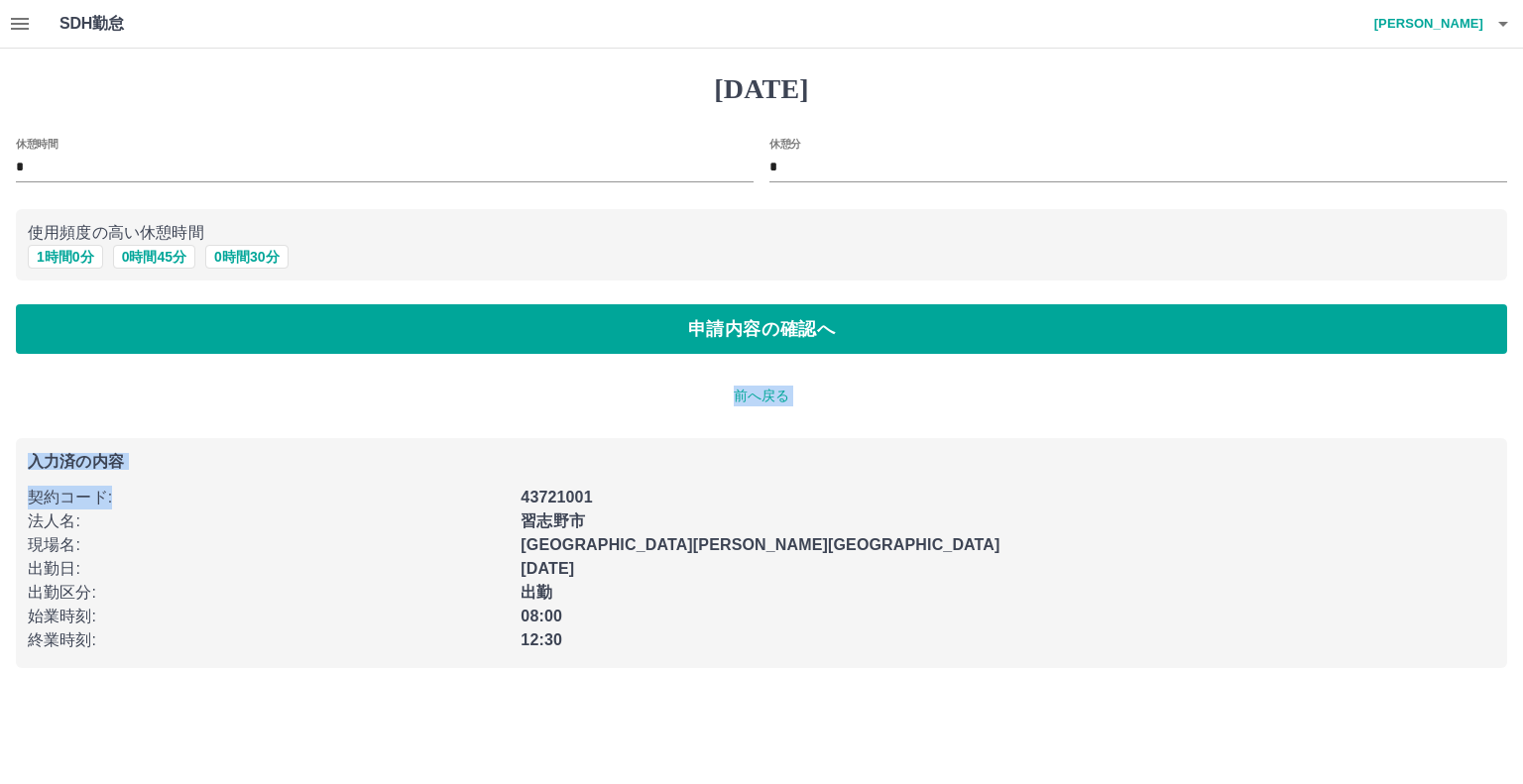 drag, startPoint x: 299, startPoint y: 487, endPoint x: 283, endPoint y: 399, distance: 89.44272 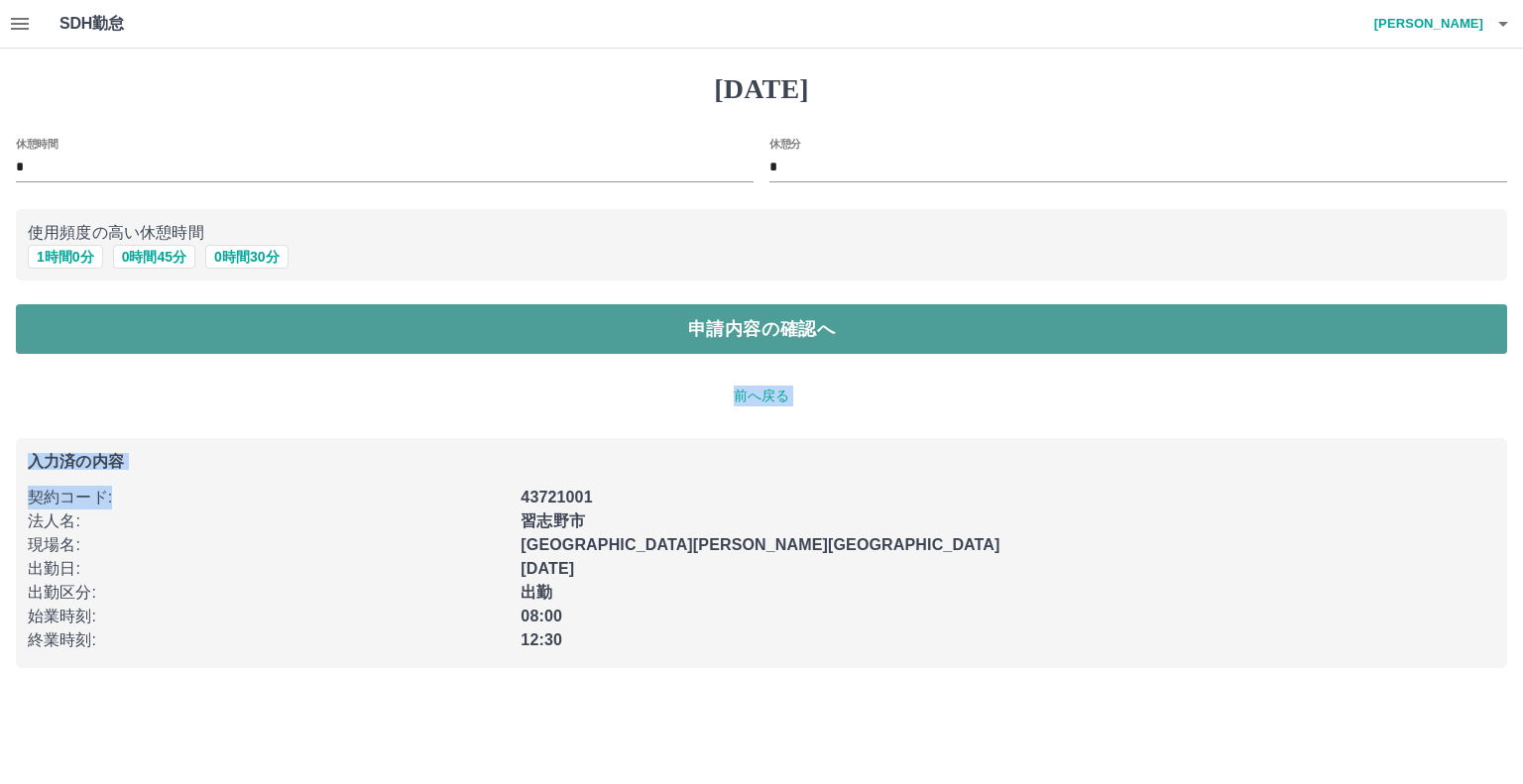 click on "申請内容の確認へ" at bounding box center [762, 329] 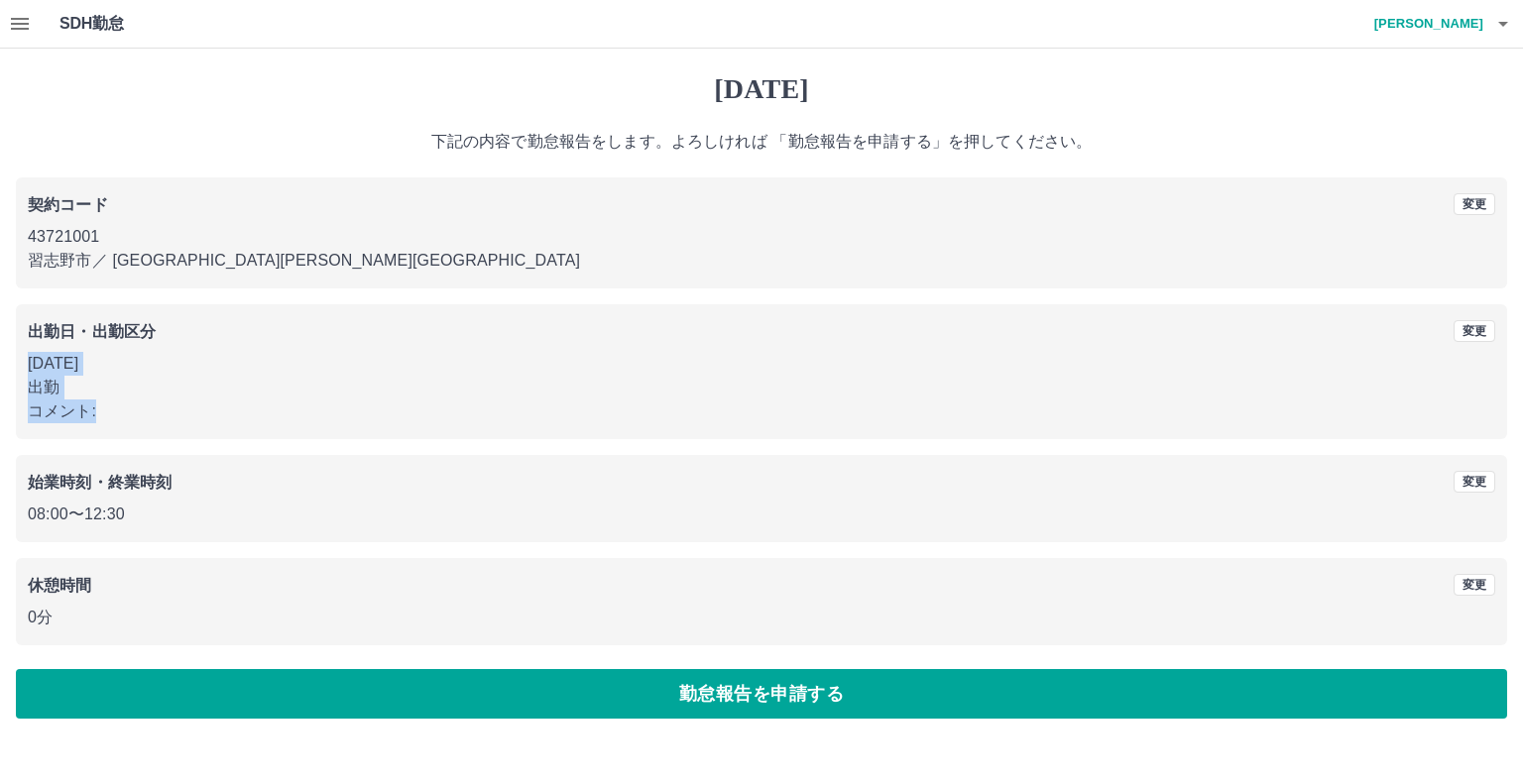 drag, startPoint x: 436, startPoint y: 320, endPoint x: 554, endPoint y: 426, distance: 158.61904 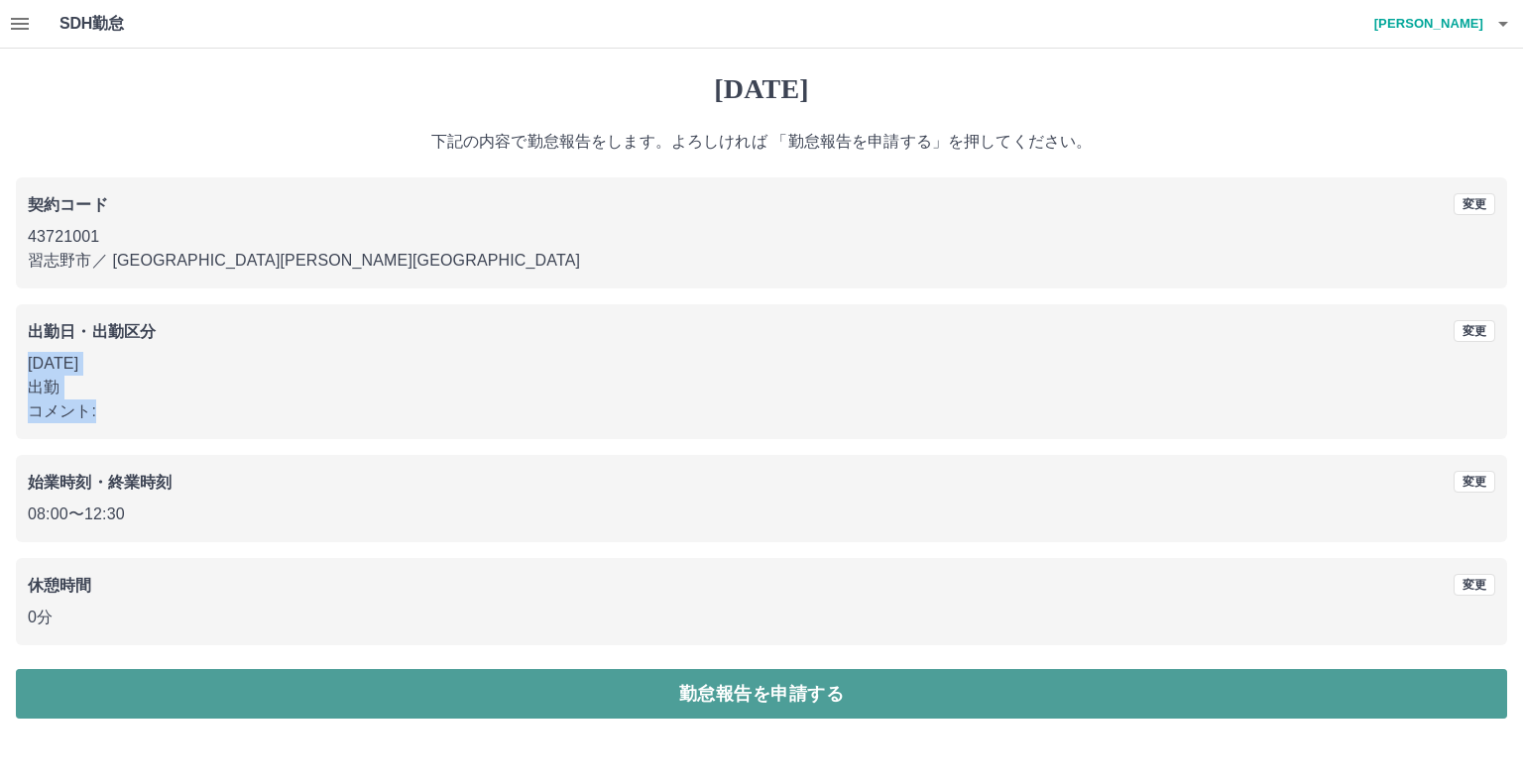 click on "勤怠報告を申請する" at bounding box center [762, 694] 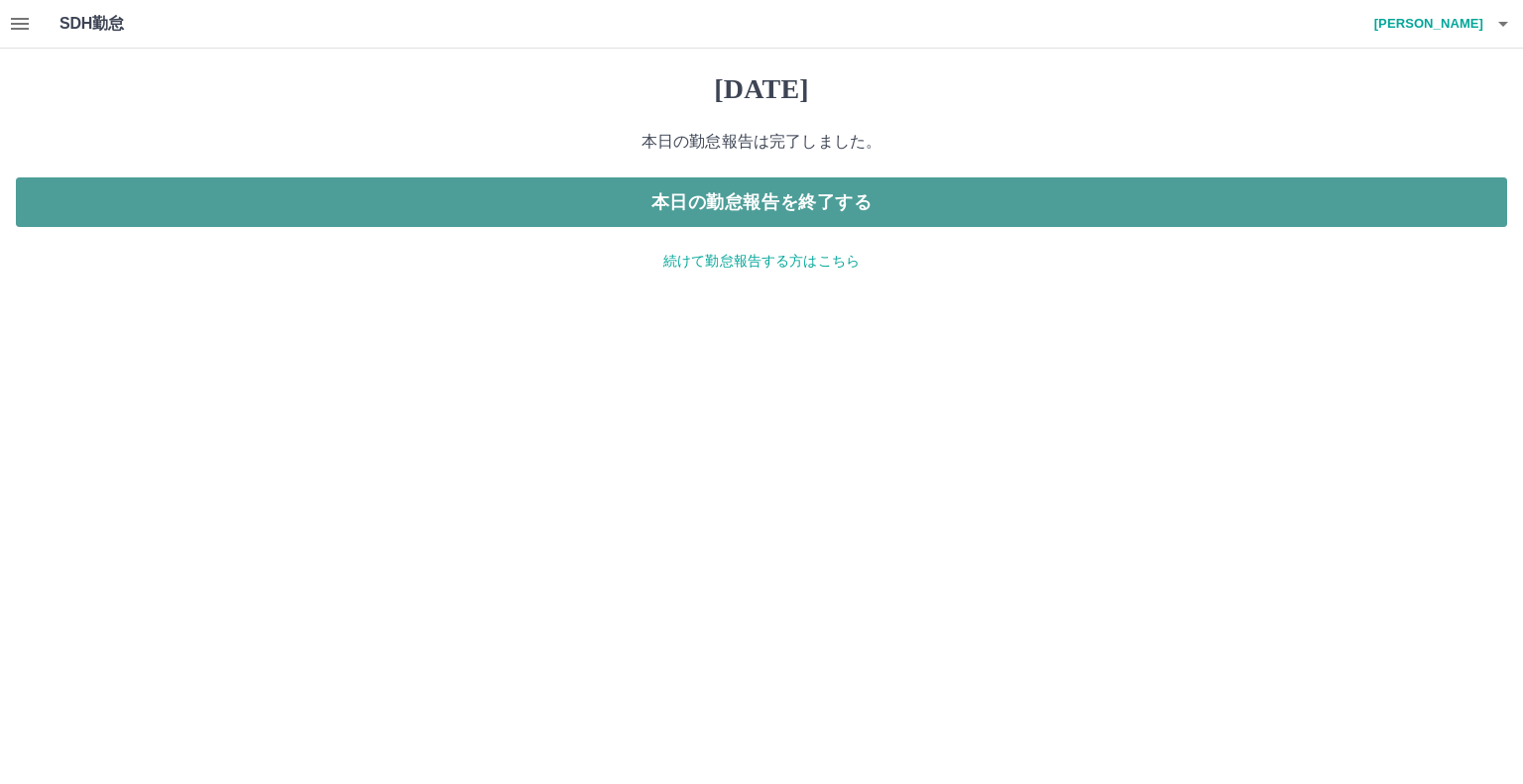 click on "本日の勤怠報告を終了する" at bounding box center (762, 202) 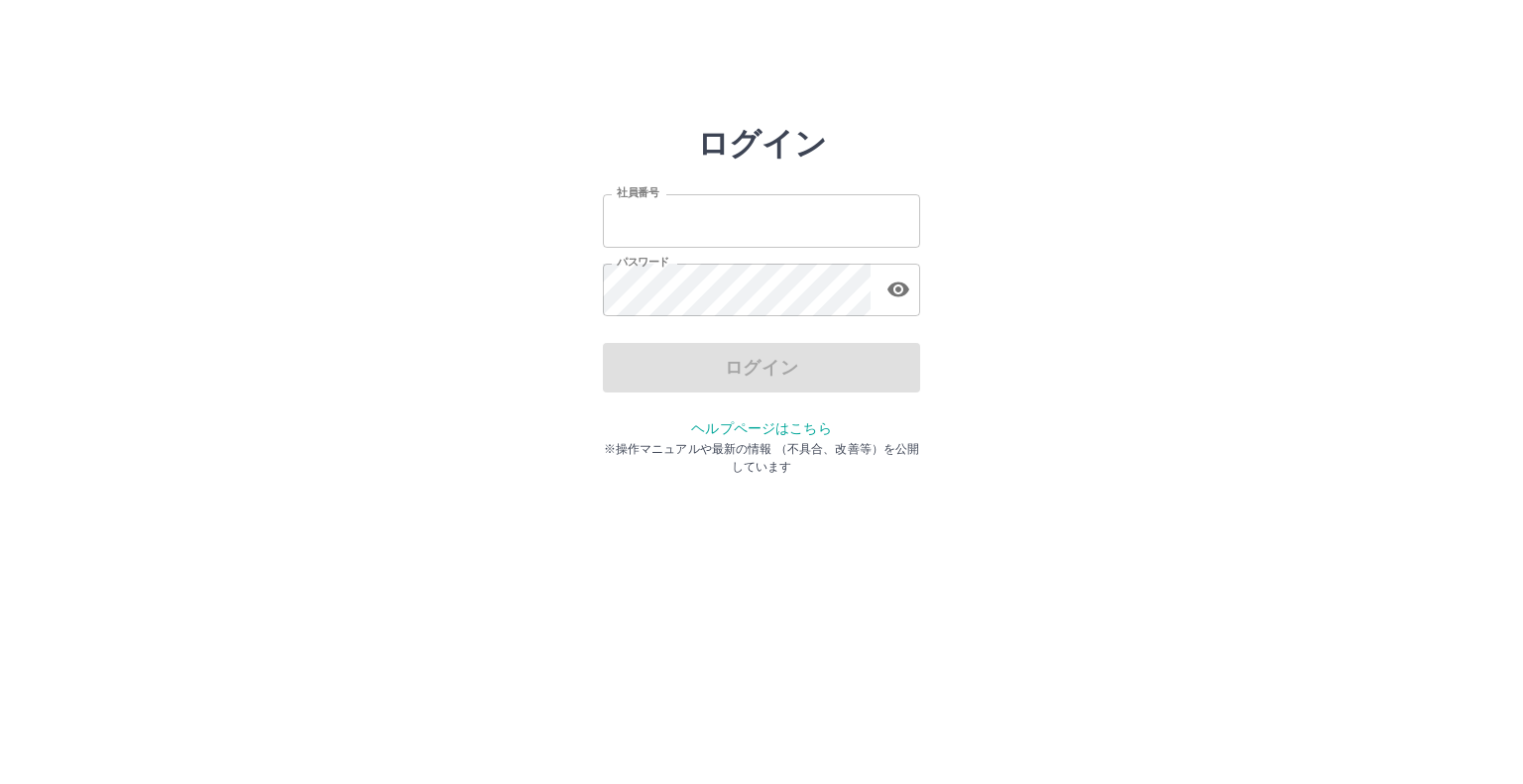 scroll, scrollTop: 0, scrollLeft: 0, axis: both 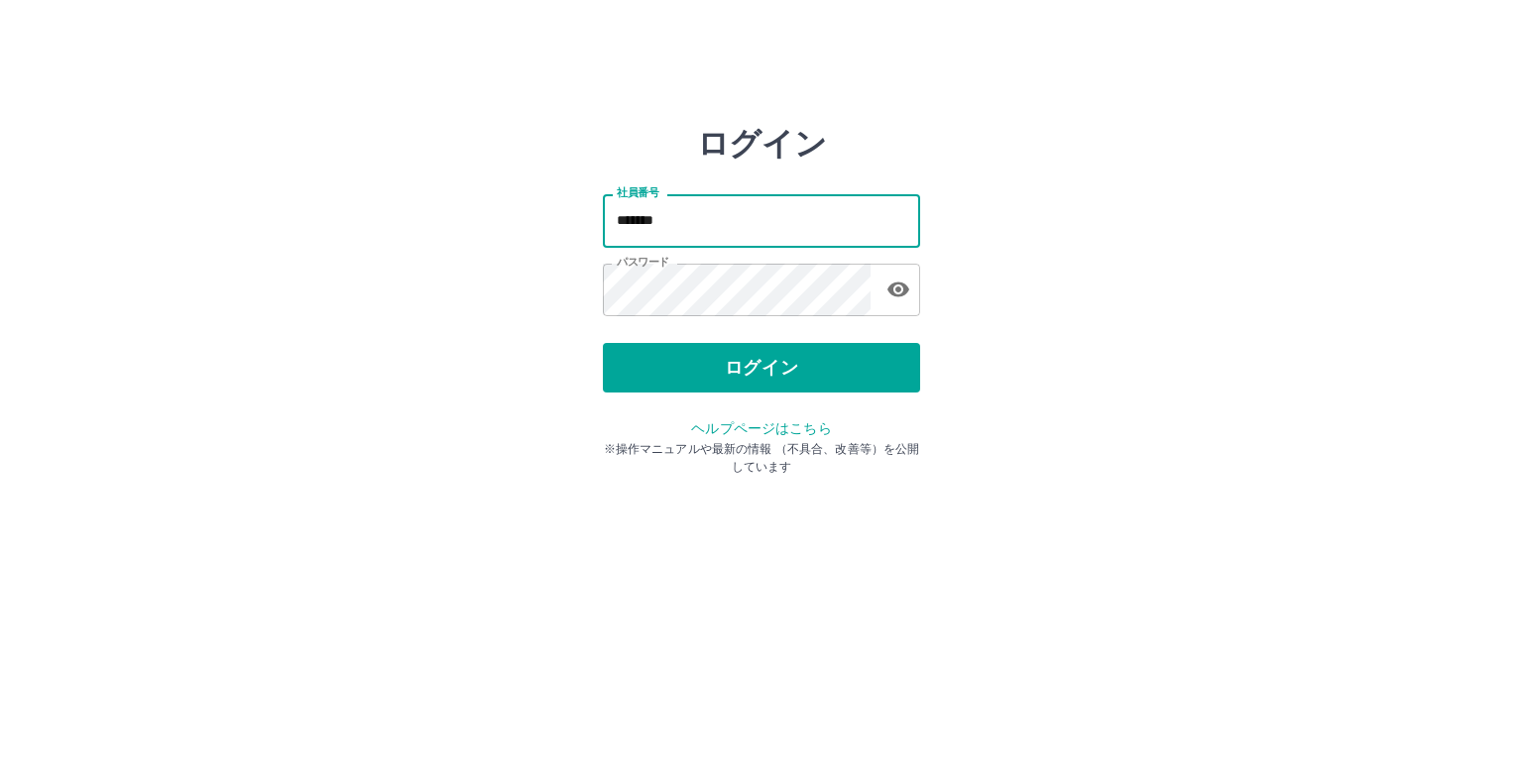 click on "*******" at bounding box center (762, 220) 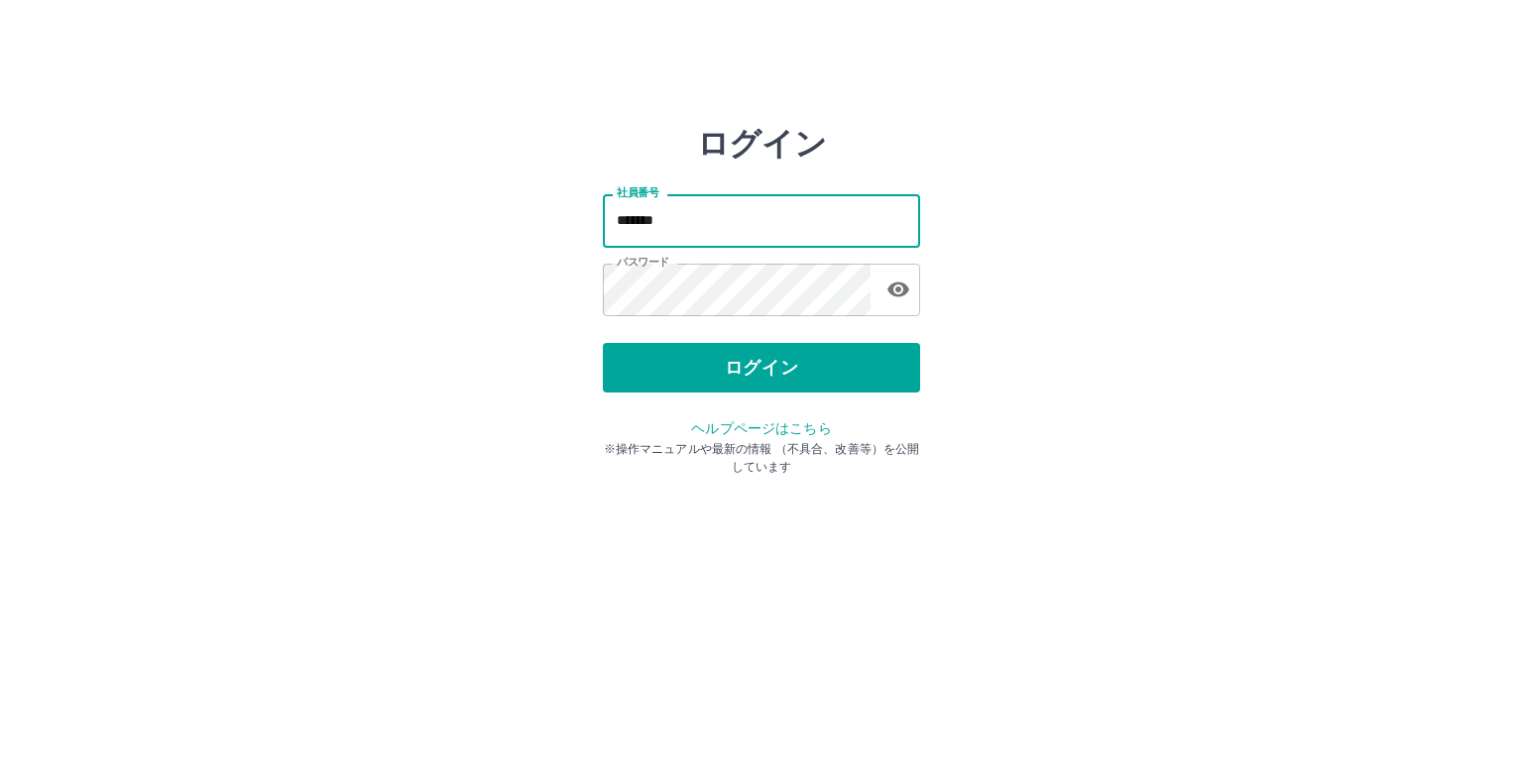 type on "*******" 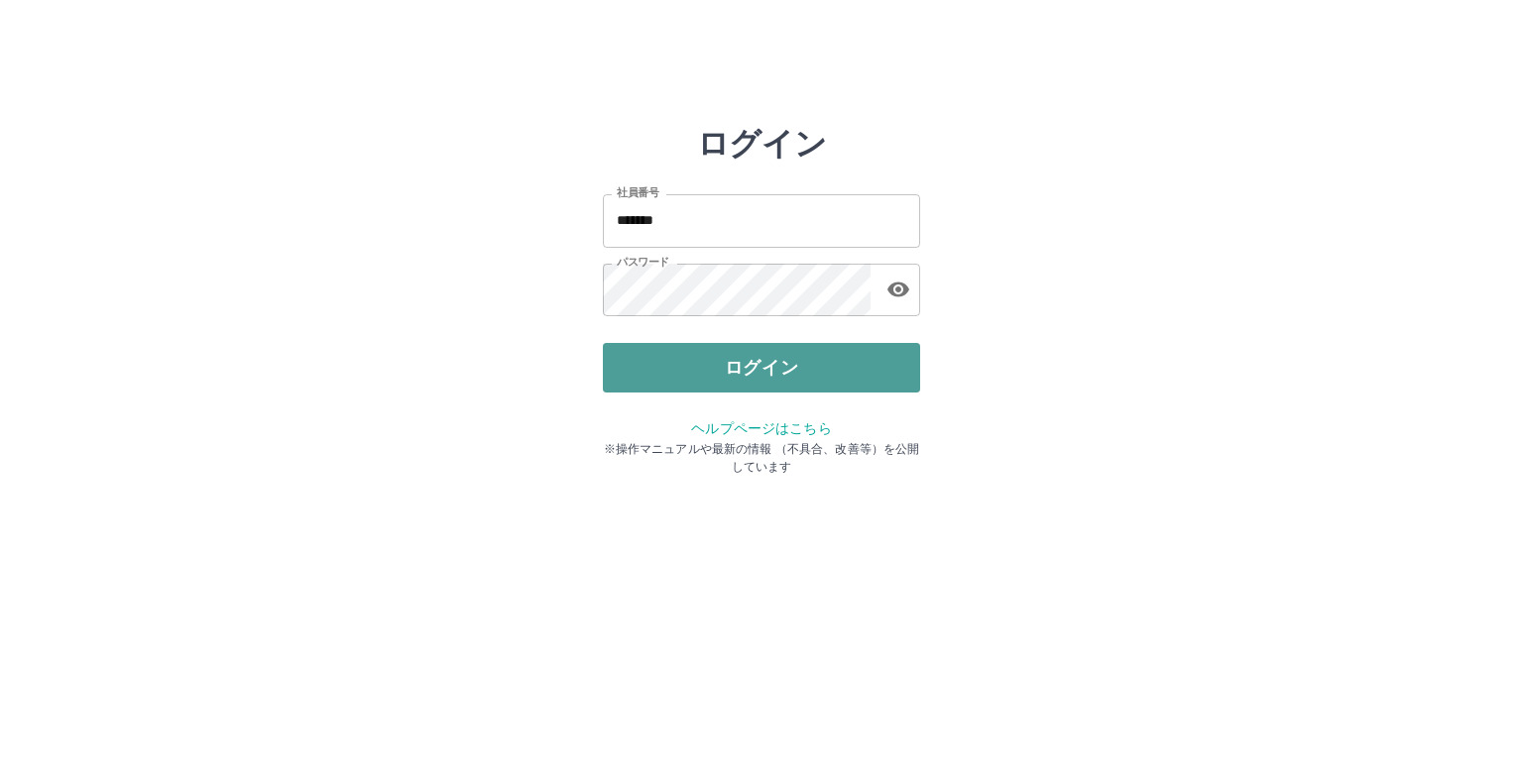 click on "ログイン" at bounding box center (762, 368) 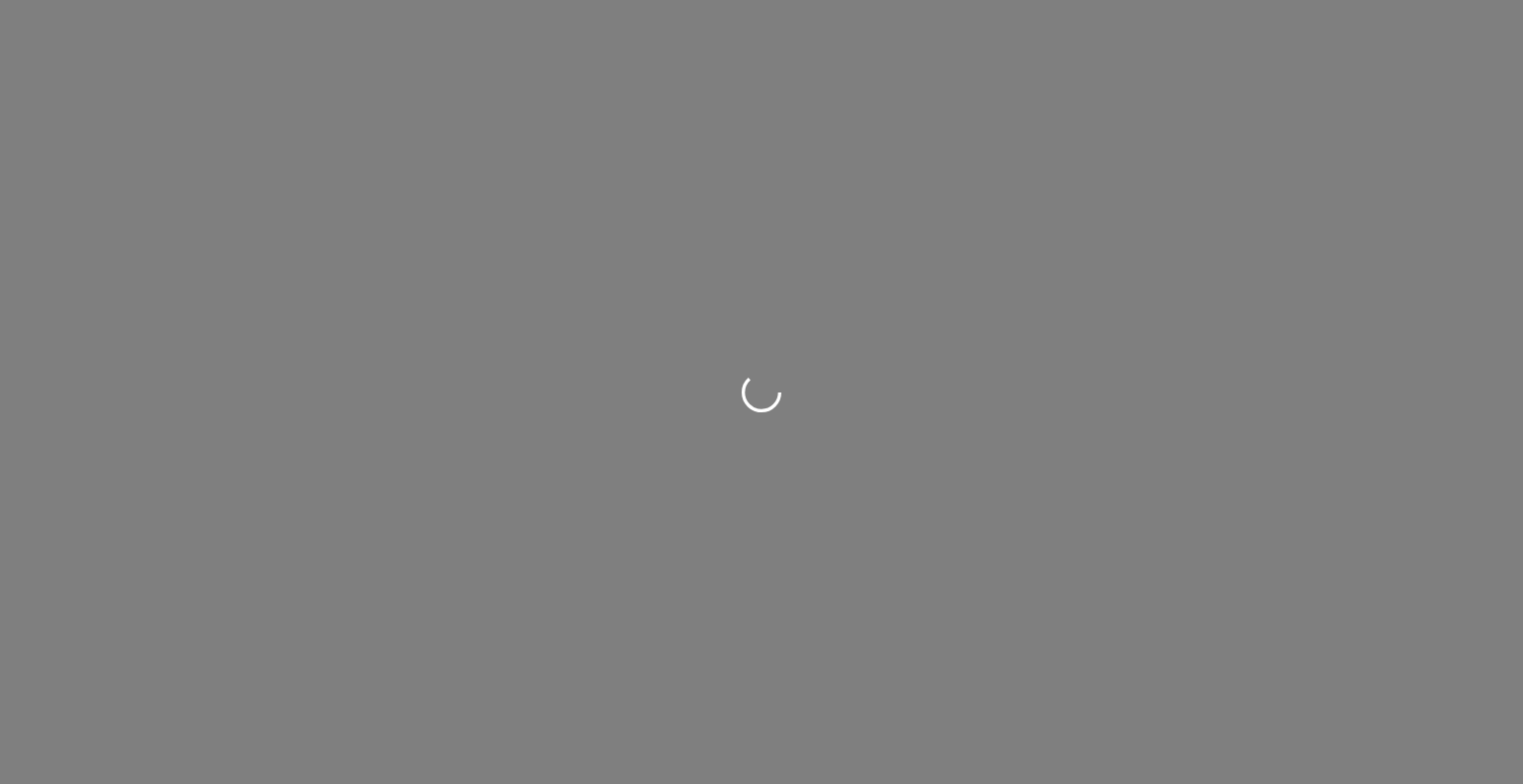 scroll, scrollTop: 0, scrollLeft: 0, axis: both 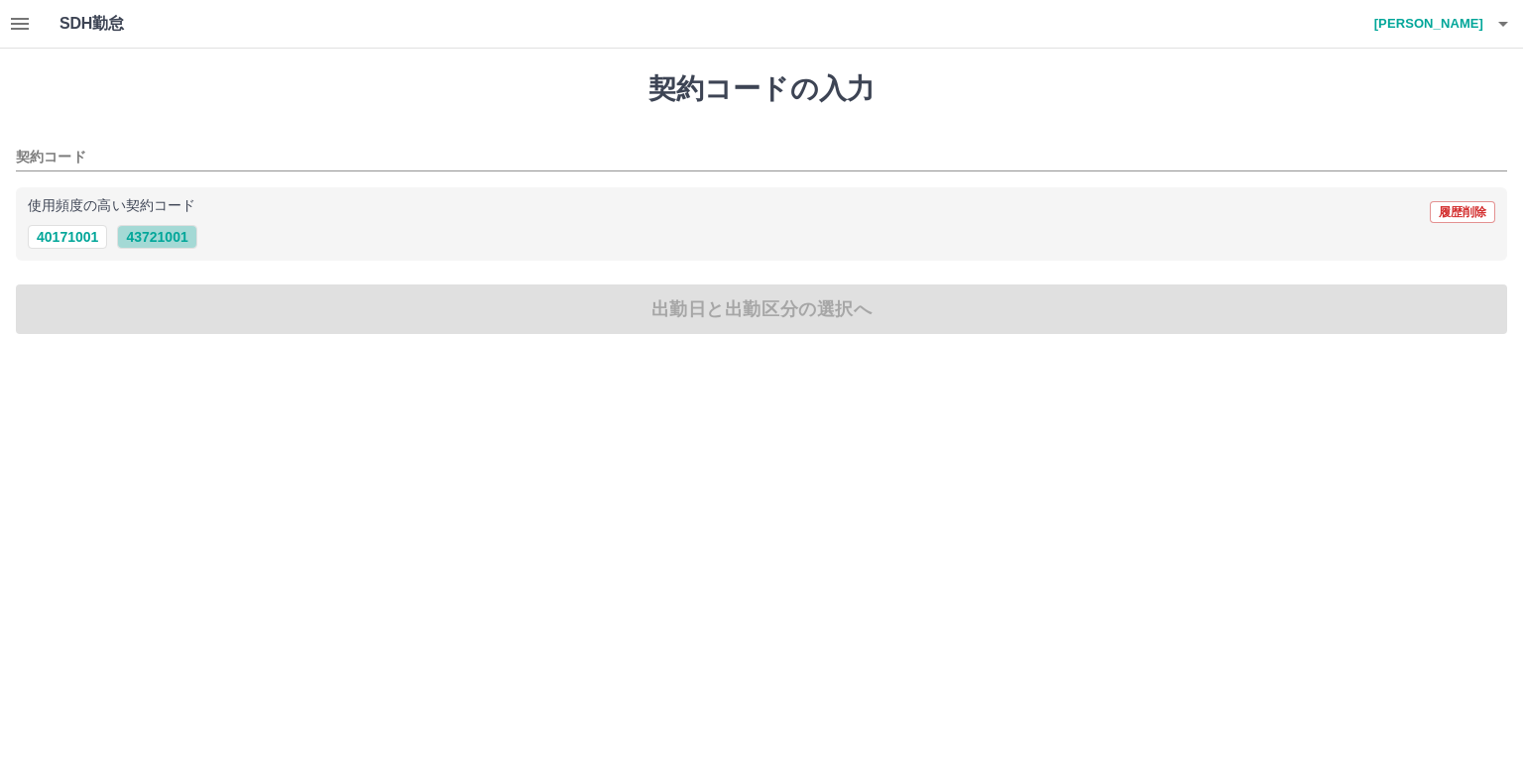click on "43721001" at bounding box center [157, 237] 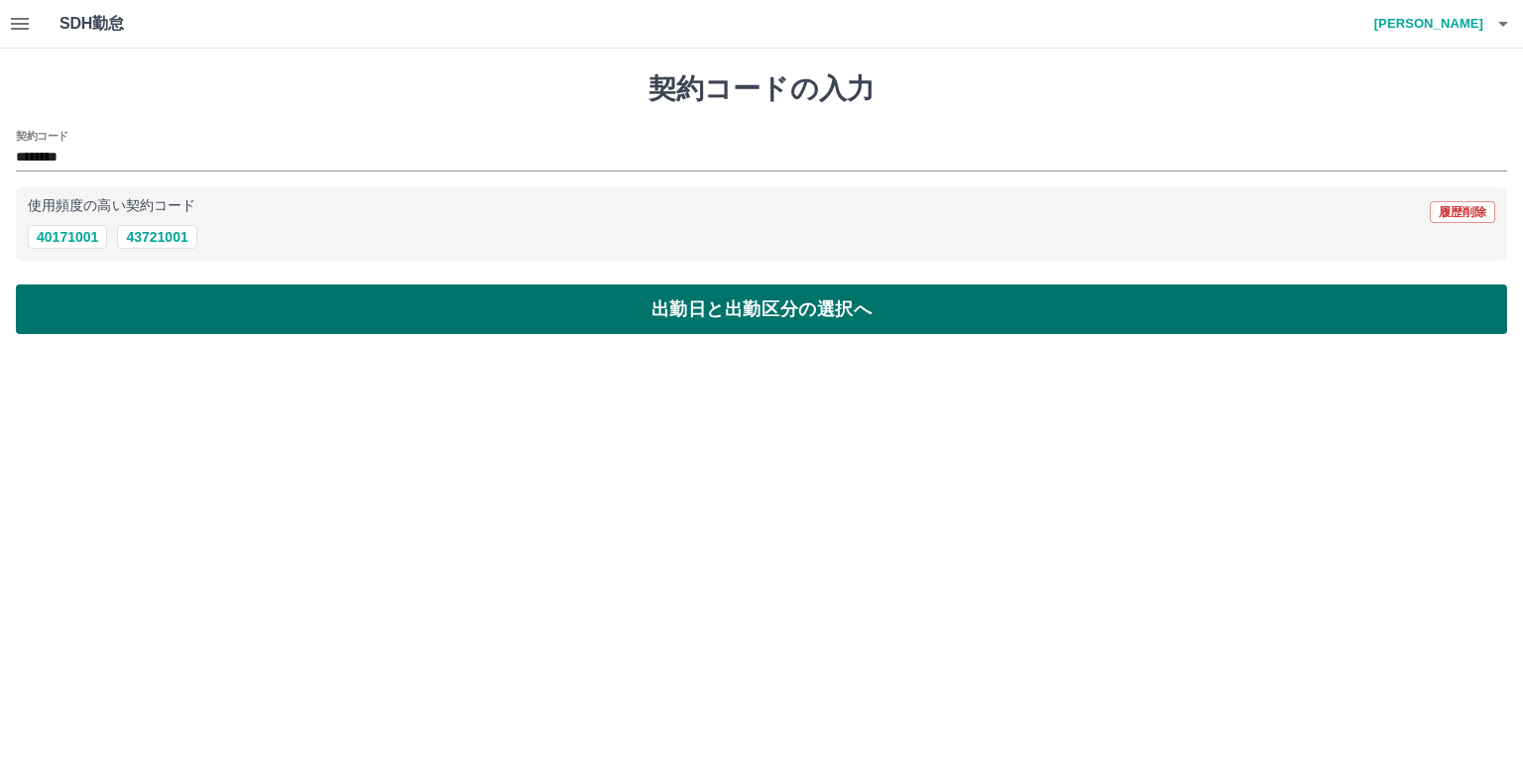 click on "出勤日と出勤区分の選択へ" at bounding box center (762, 309) 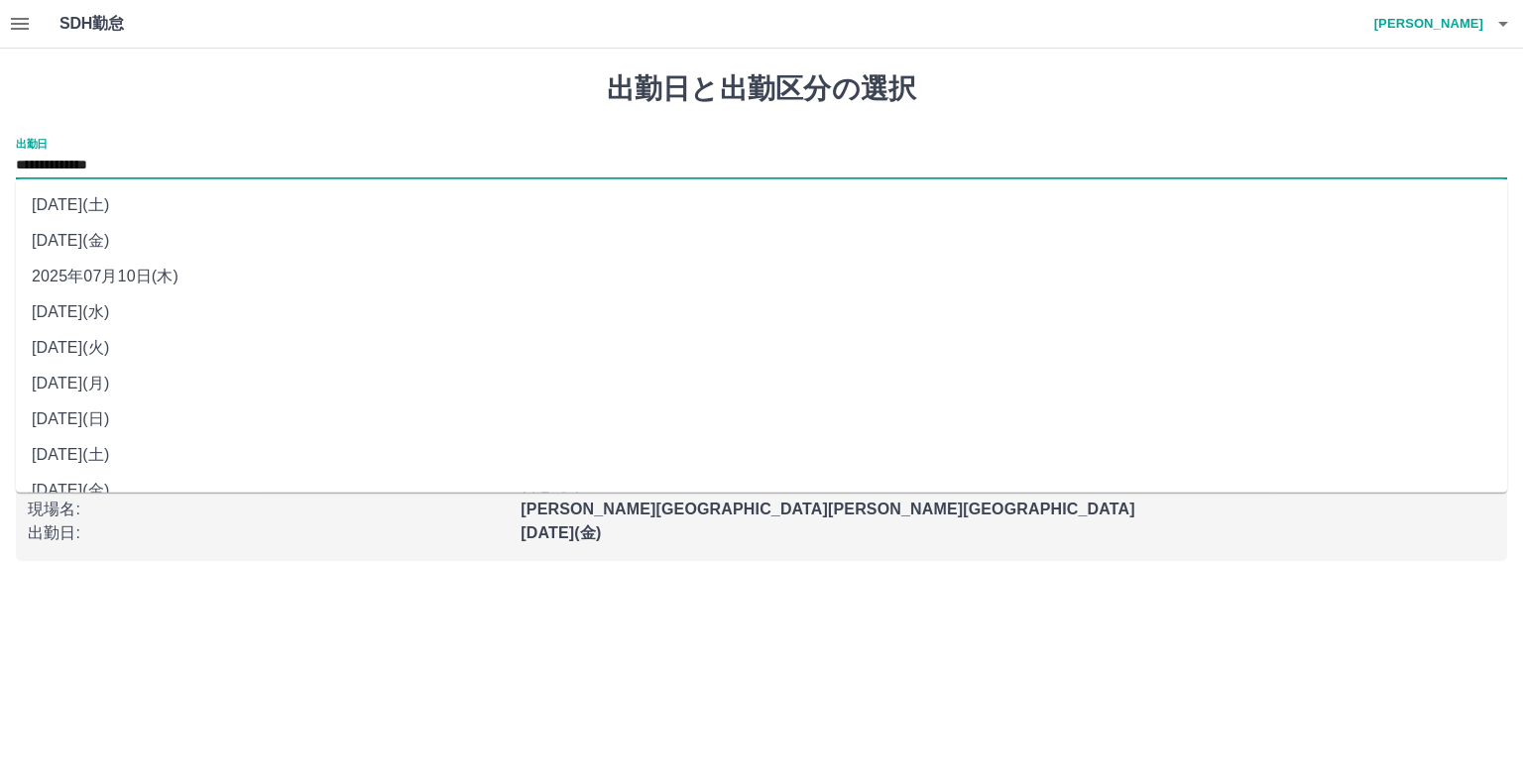 click on "**********" at bounding box center (762, 166) 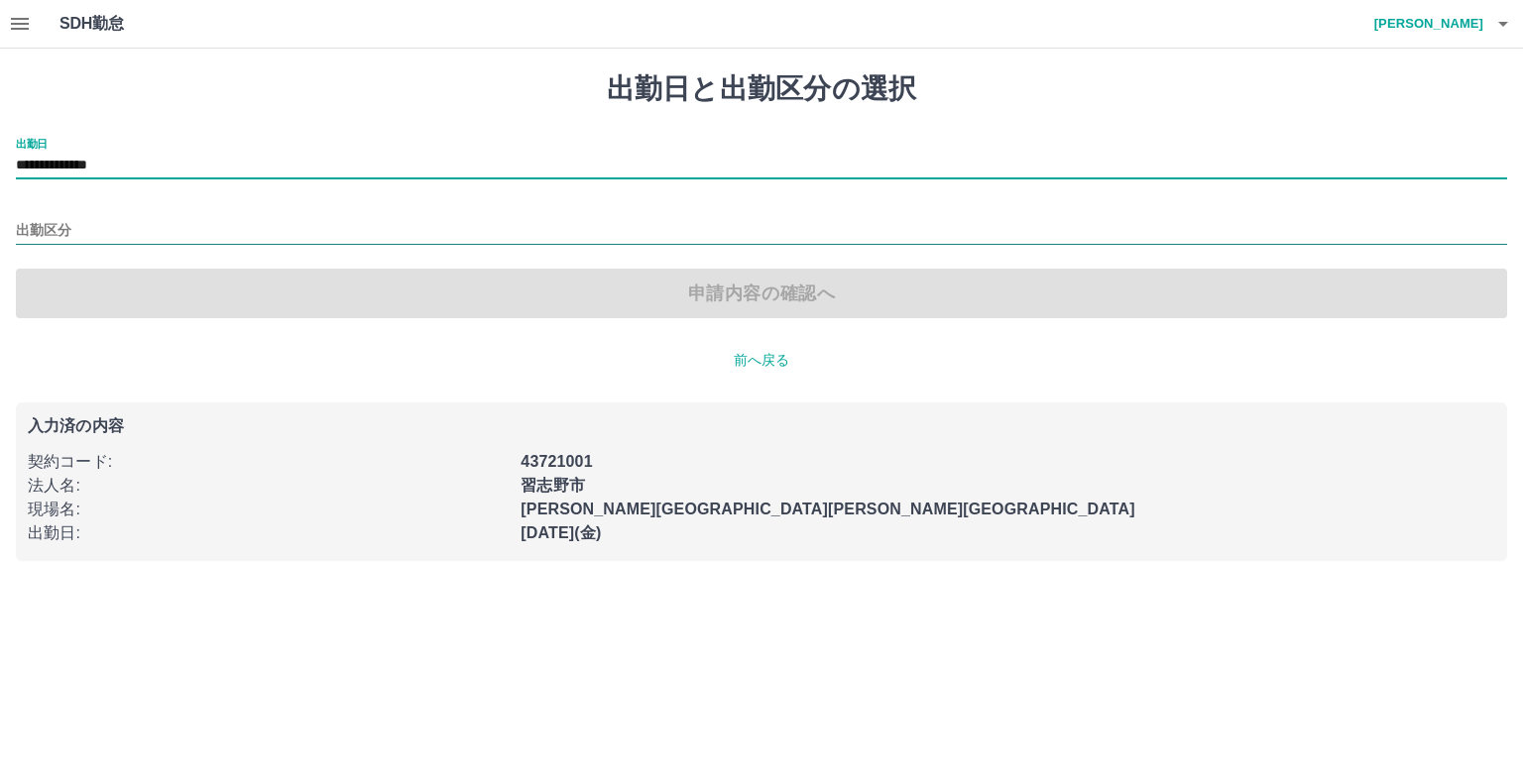 click on "出勤区分" at bounding box center (762, 231) 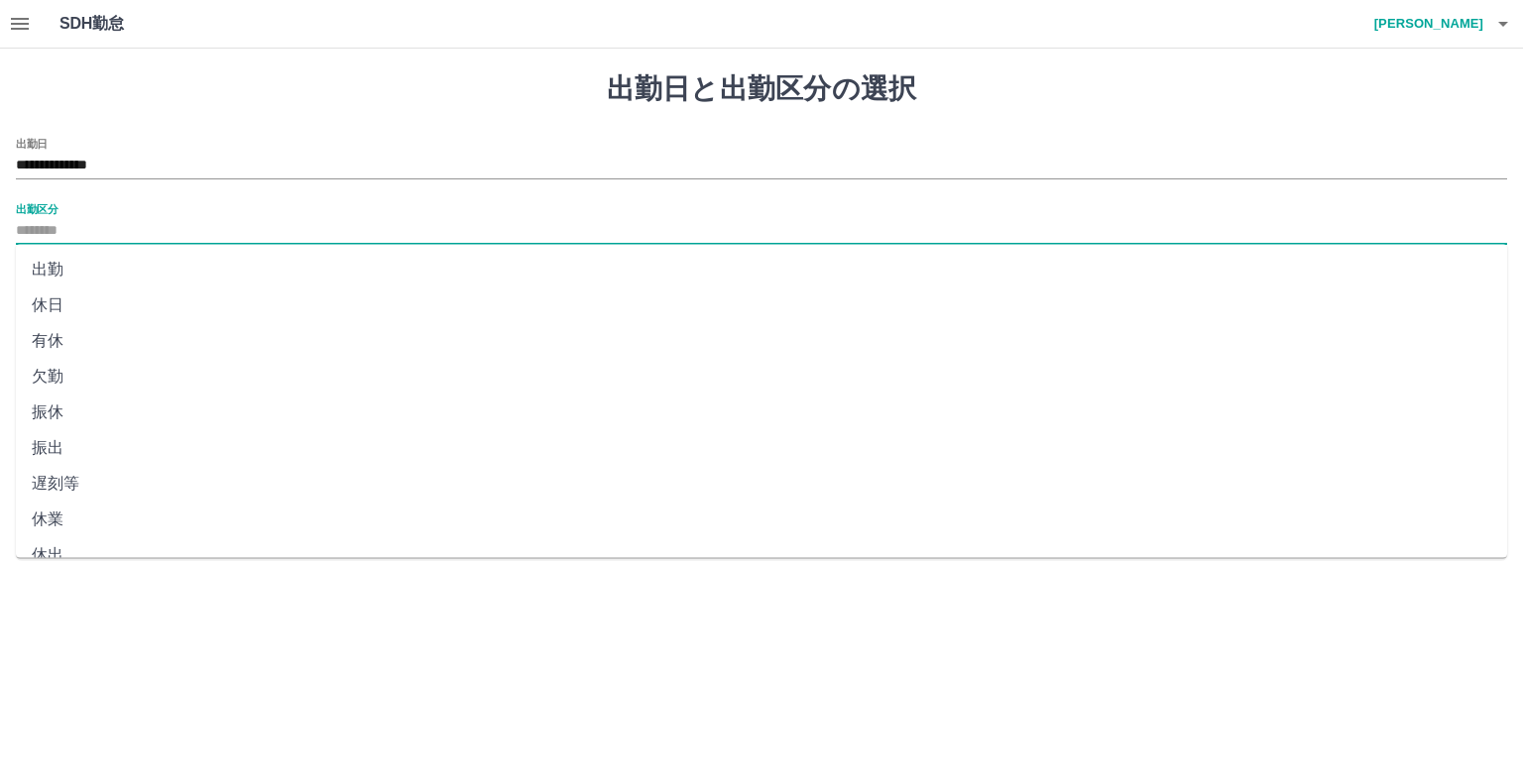 click on "休日" at bounding box center (762, 305) 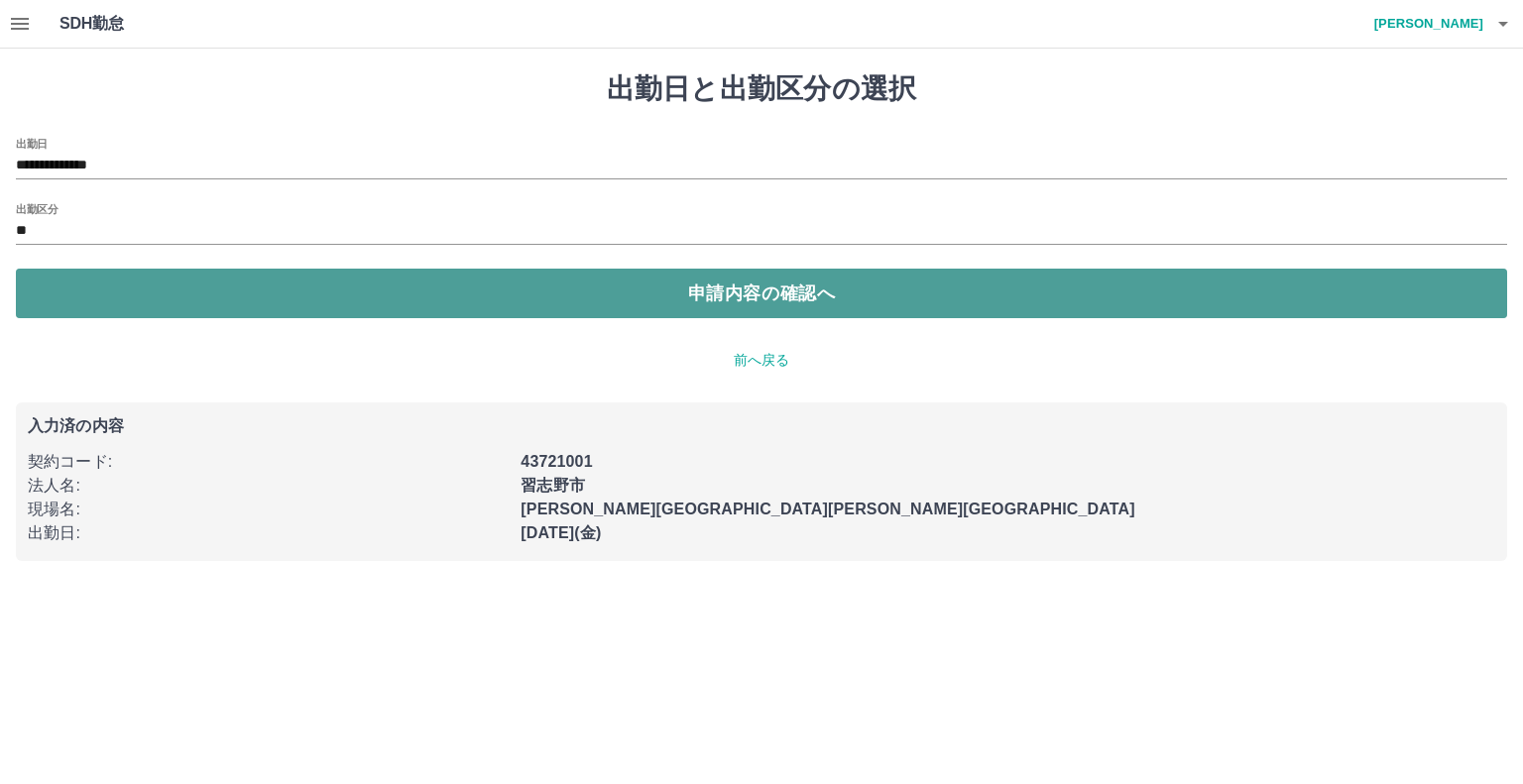 click on "申請内容の確認へ" at bounding box center [762, 293] 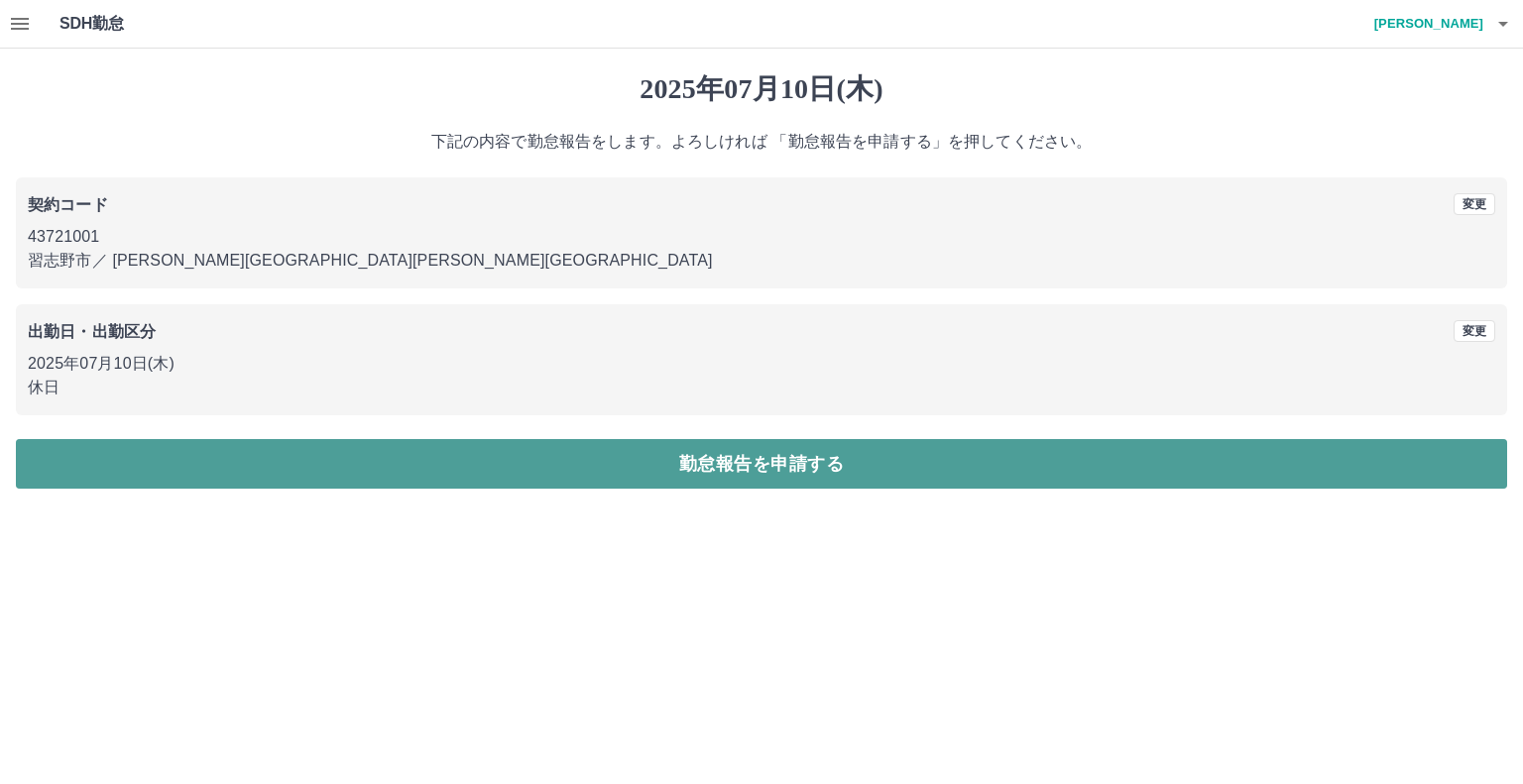 click on "勤怠報告を申請する" at bounding box center [762, 464] 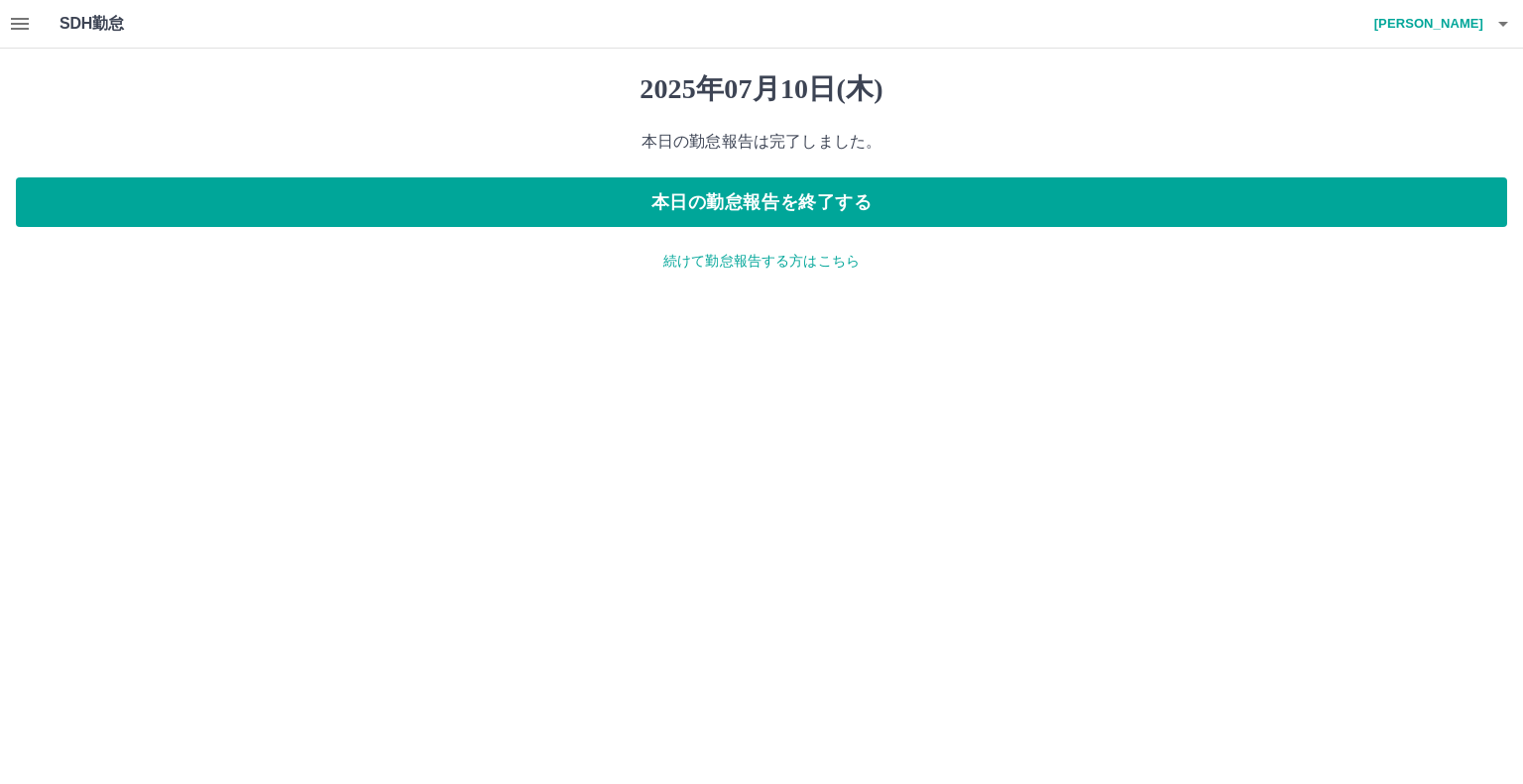 click on "続けて勤怠報告する方はこちら" at bounding box center (762, 261) 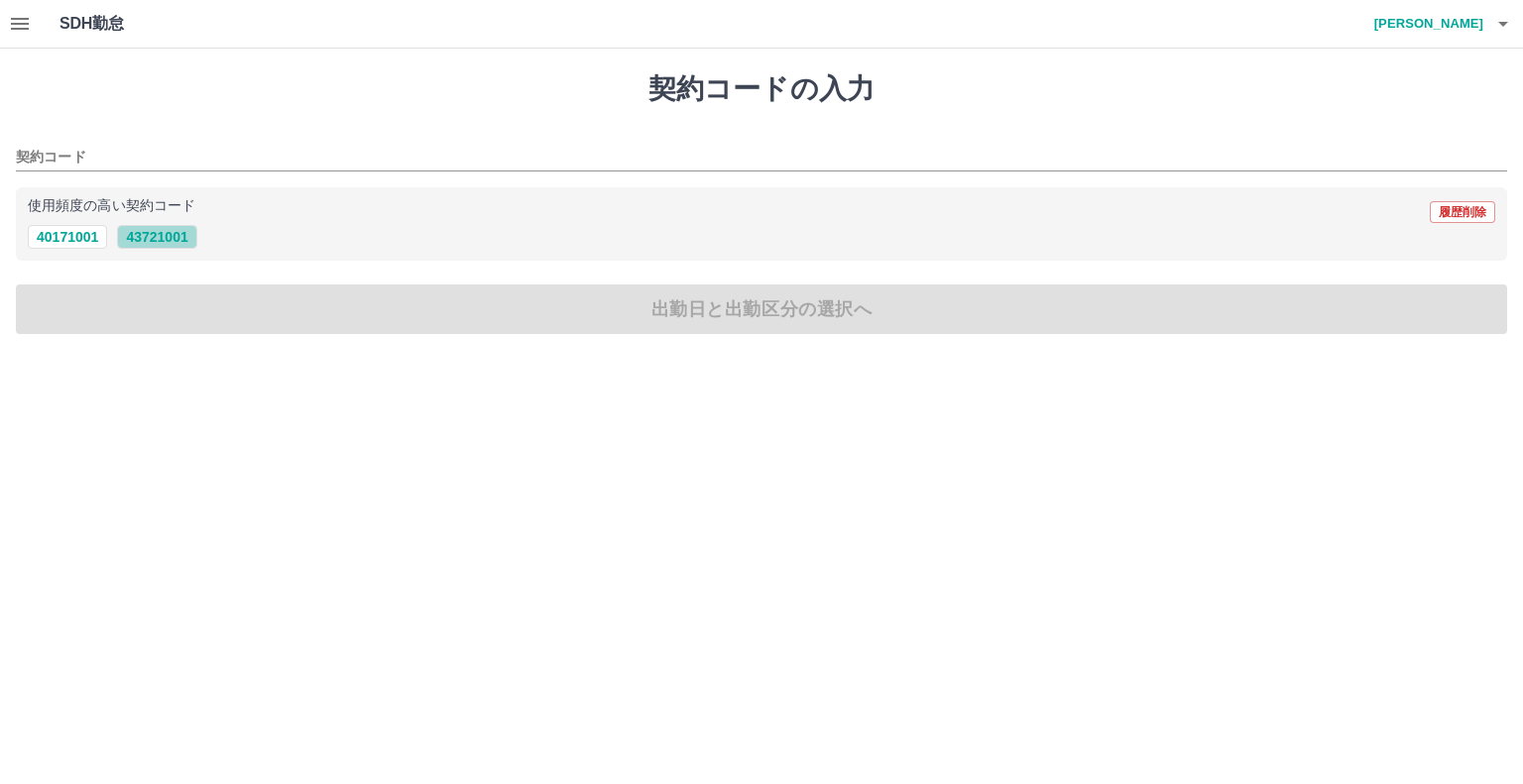 click on "43721001" at bounding box center [157, 237] 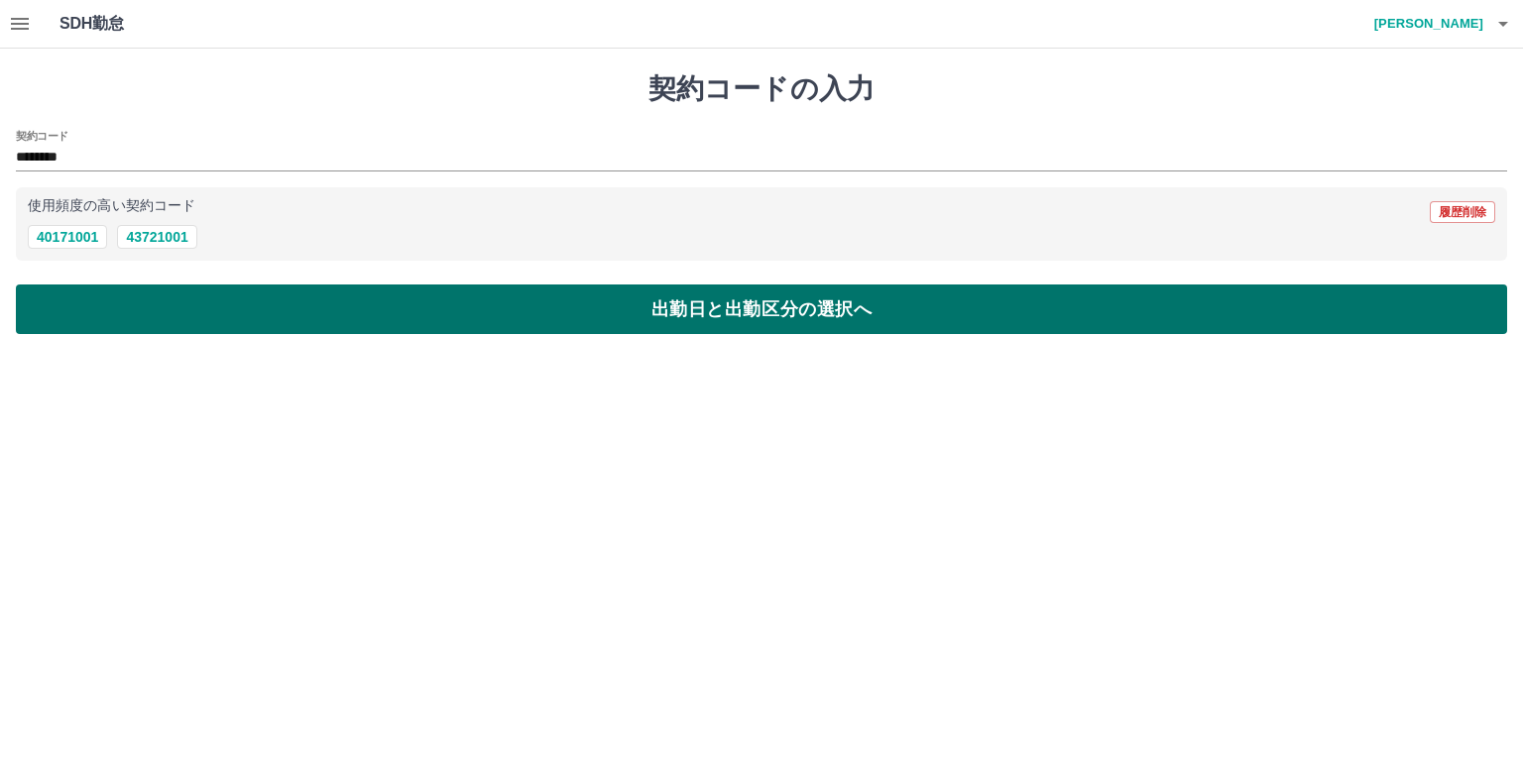 click on "出勤日と出勤区分の選択へ" at bounding box center (762, 309) 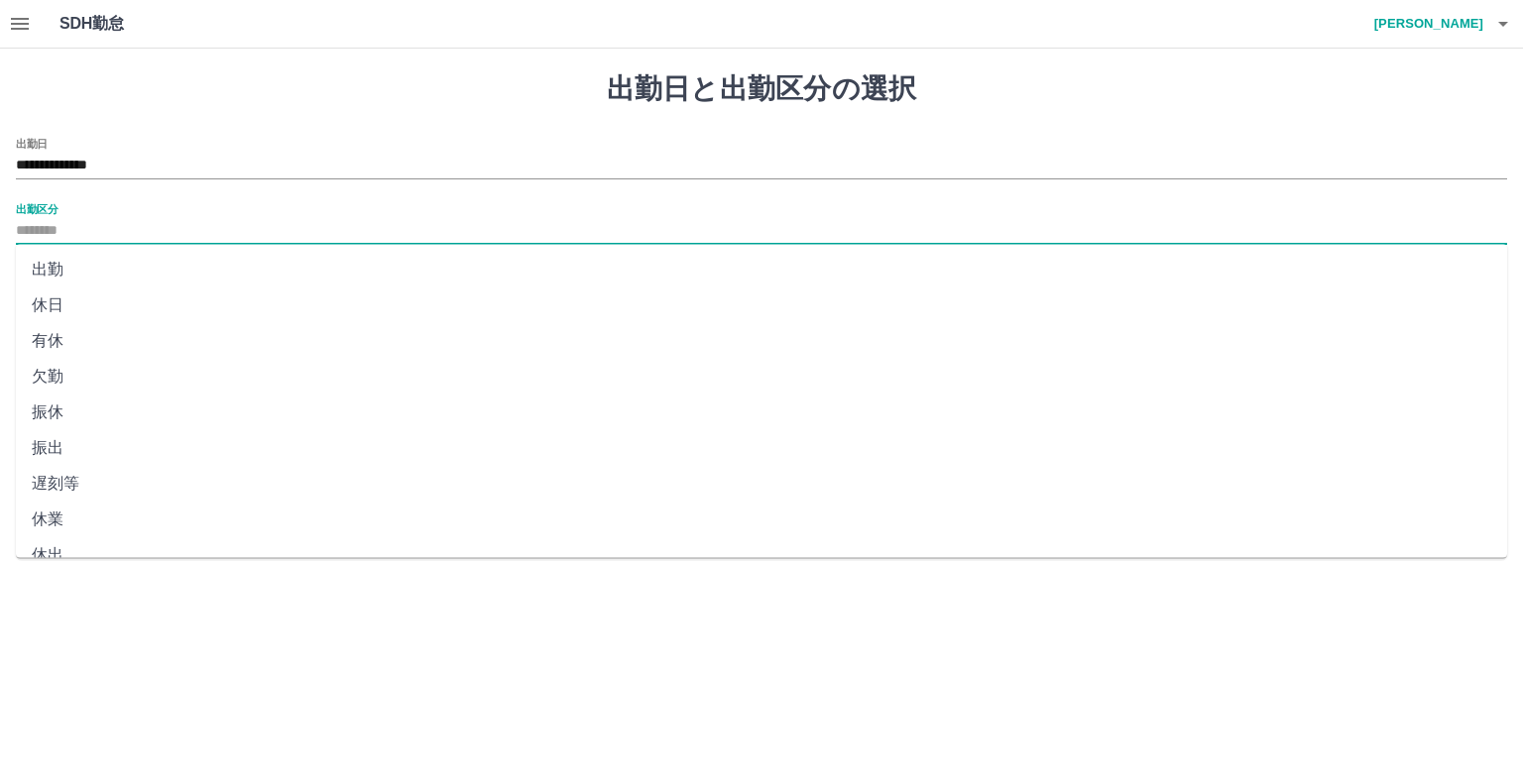click on "出勤区分" at bounding box center (762, 231) 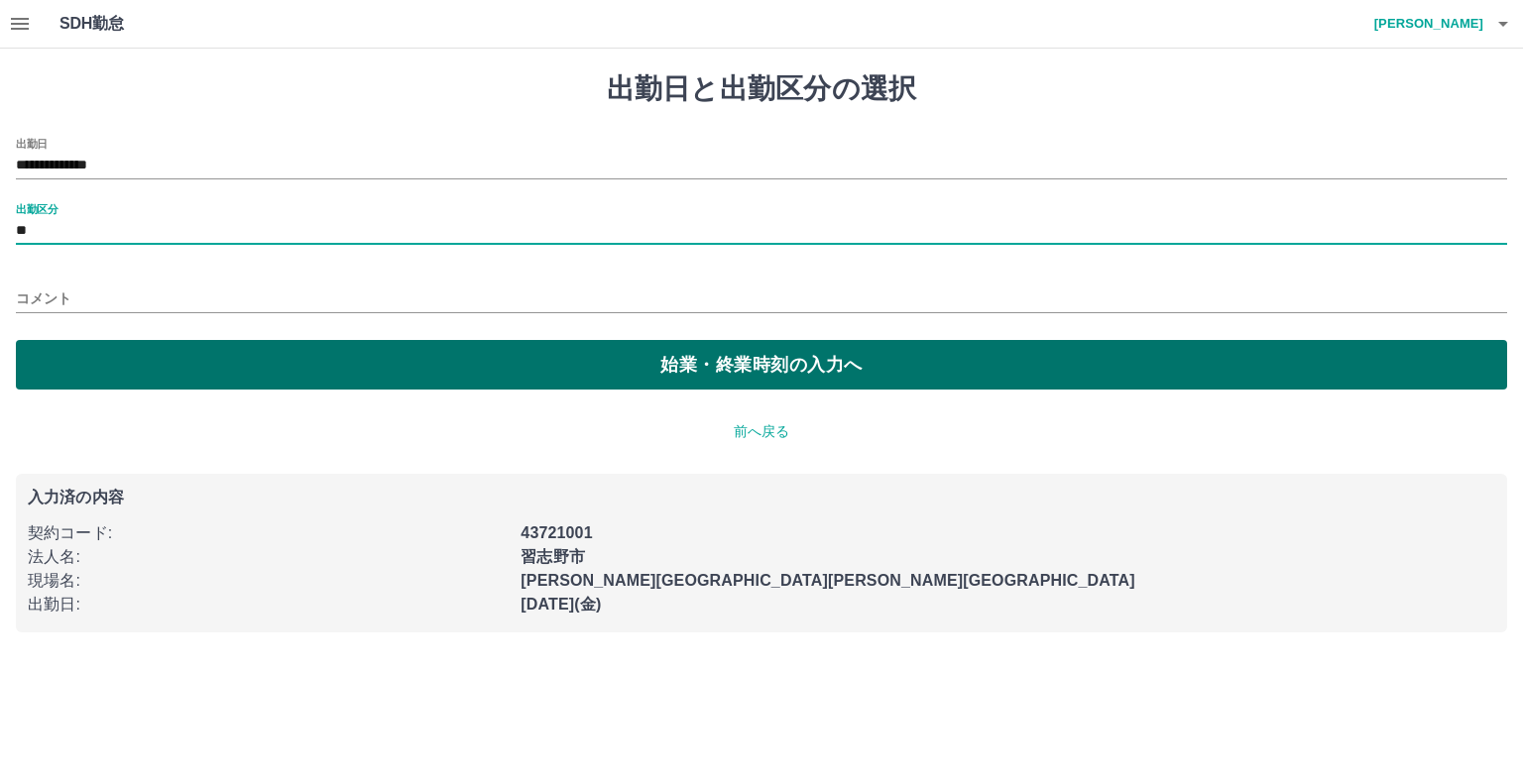 drag, startPoint x: 602, startPoint y: 366, endPoint x: 588, endPoint y: 362, distance: 14.56022 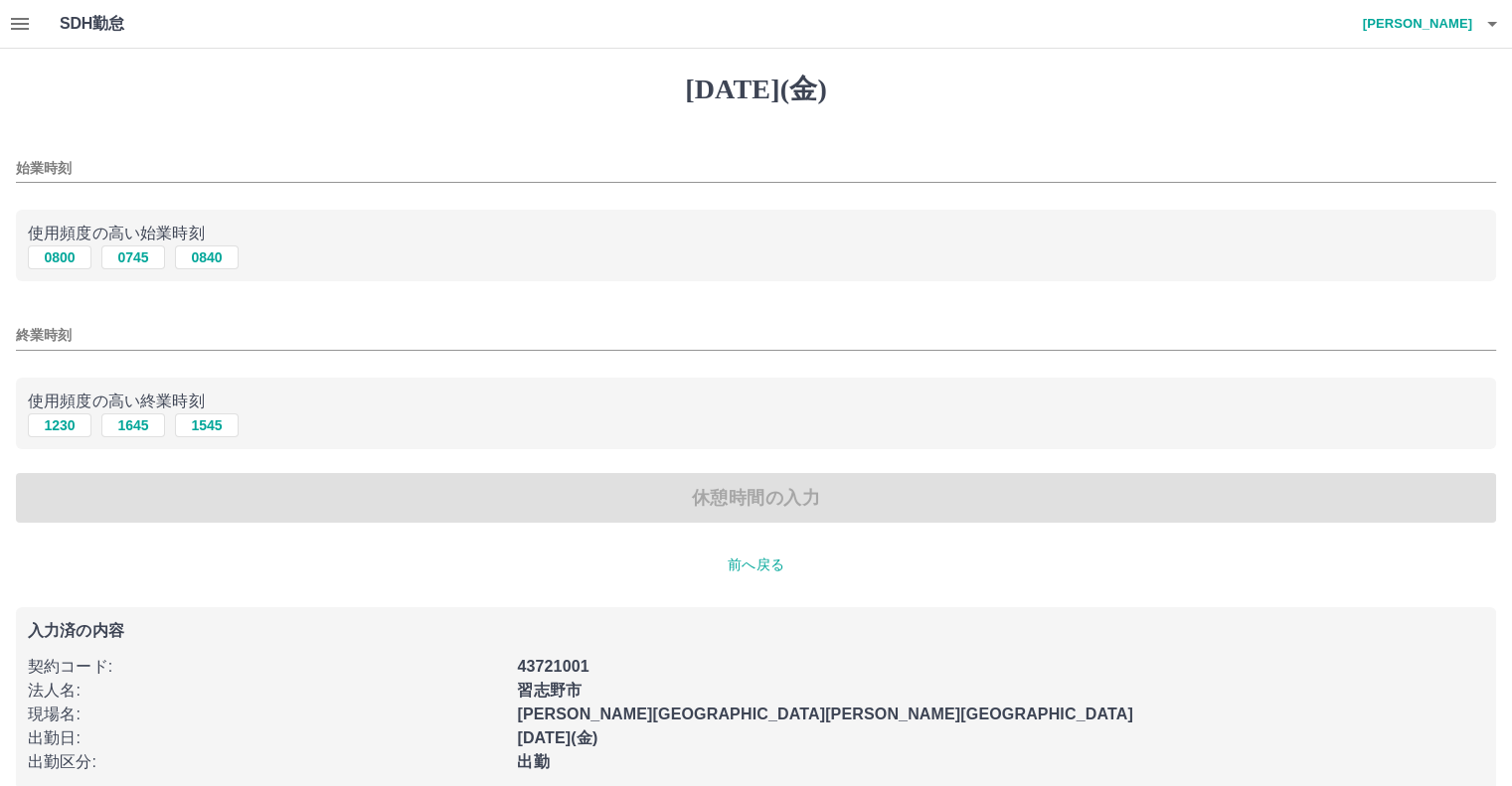 click on "始業時刻" at bounding box center [756, 168] 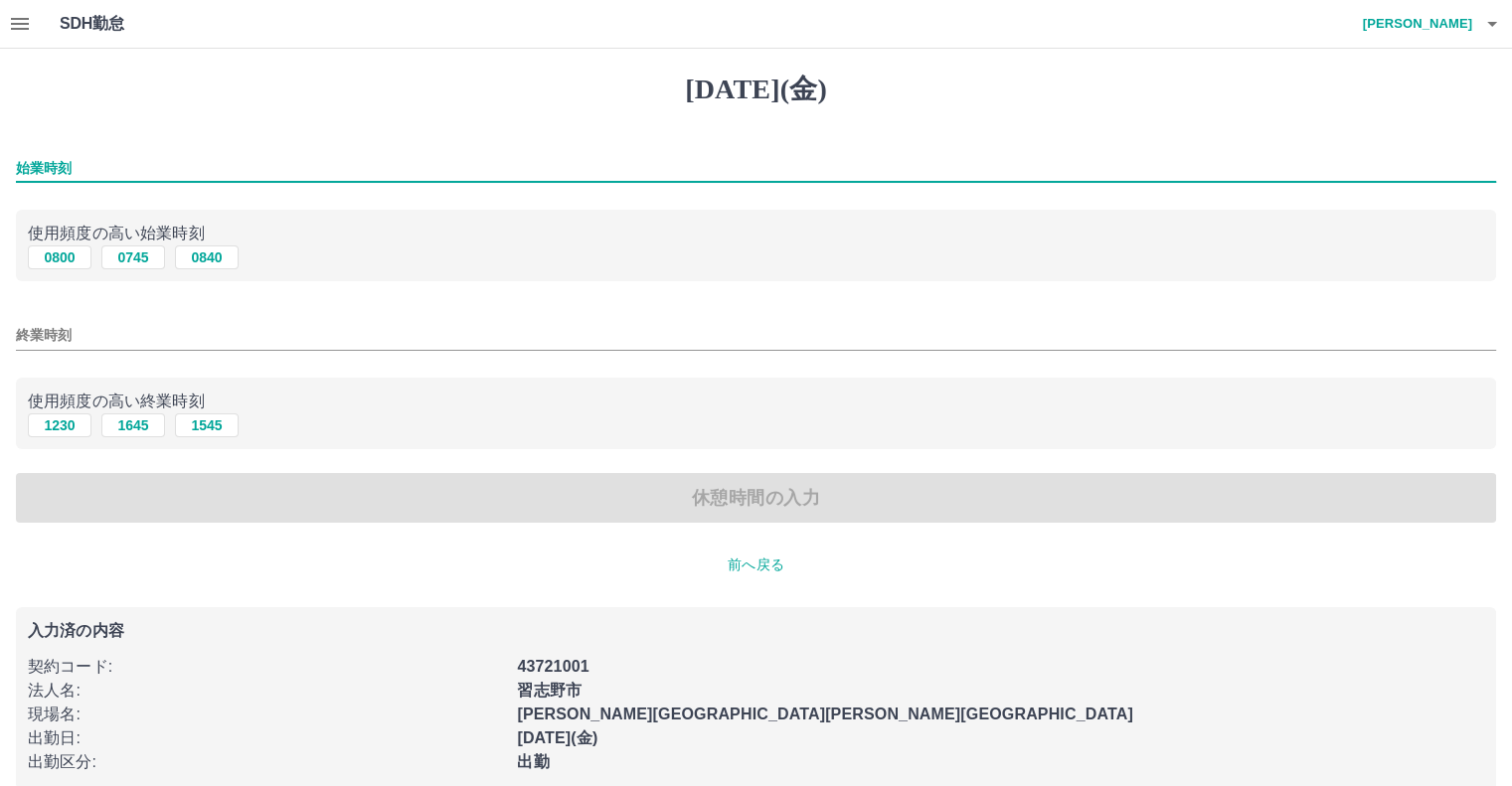 type on "****" 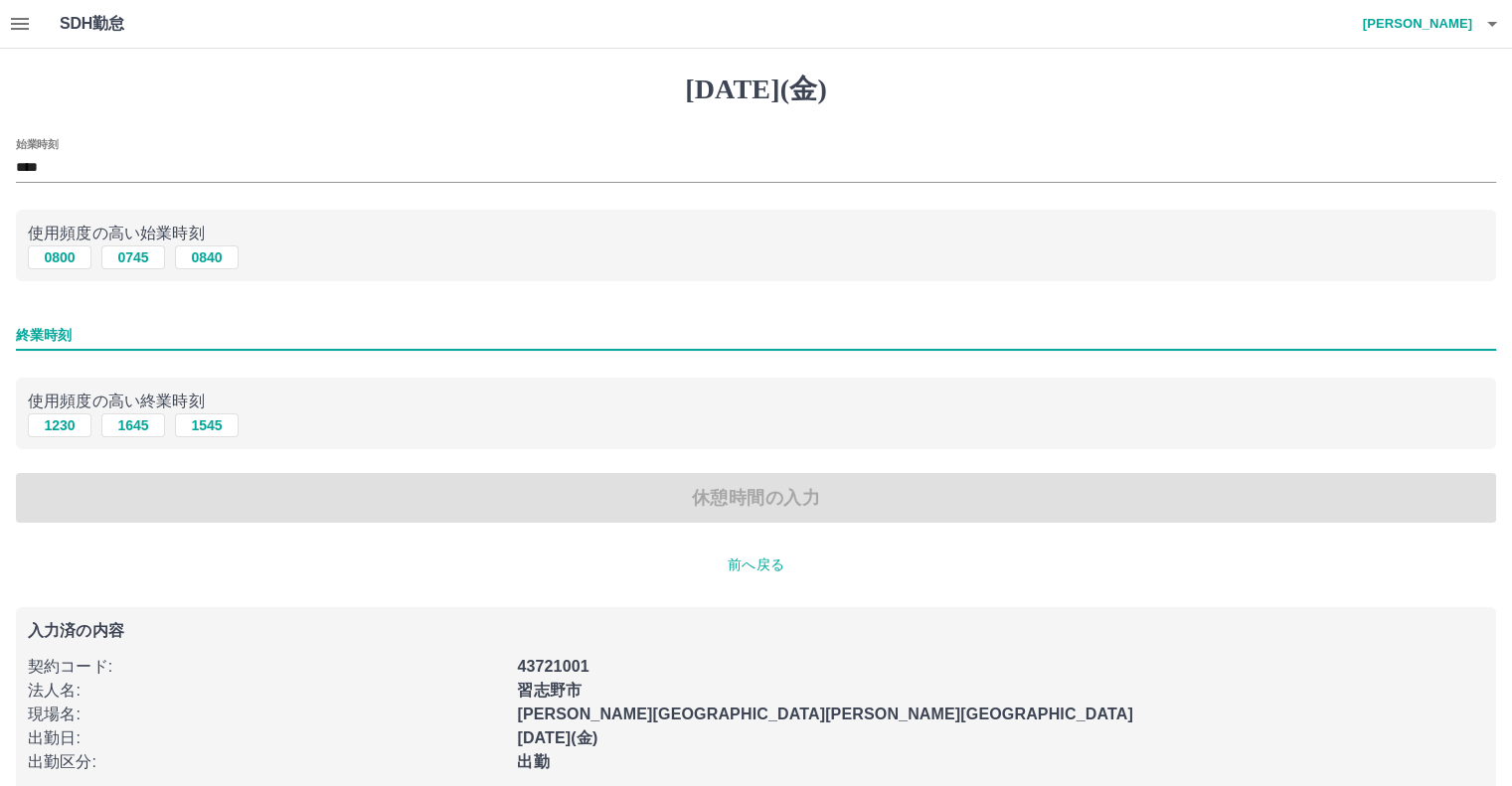 click on "終業時刻" at bounding box center [756, 335] 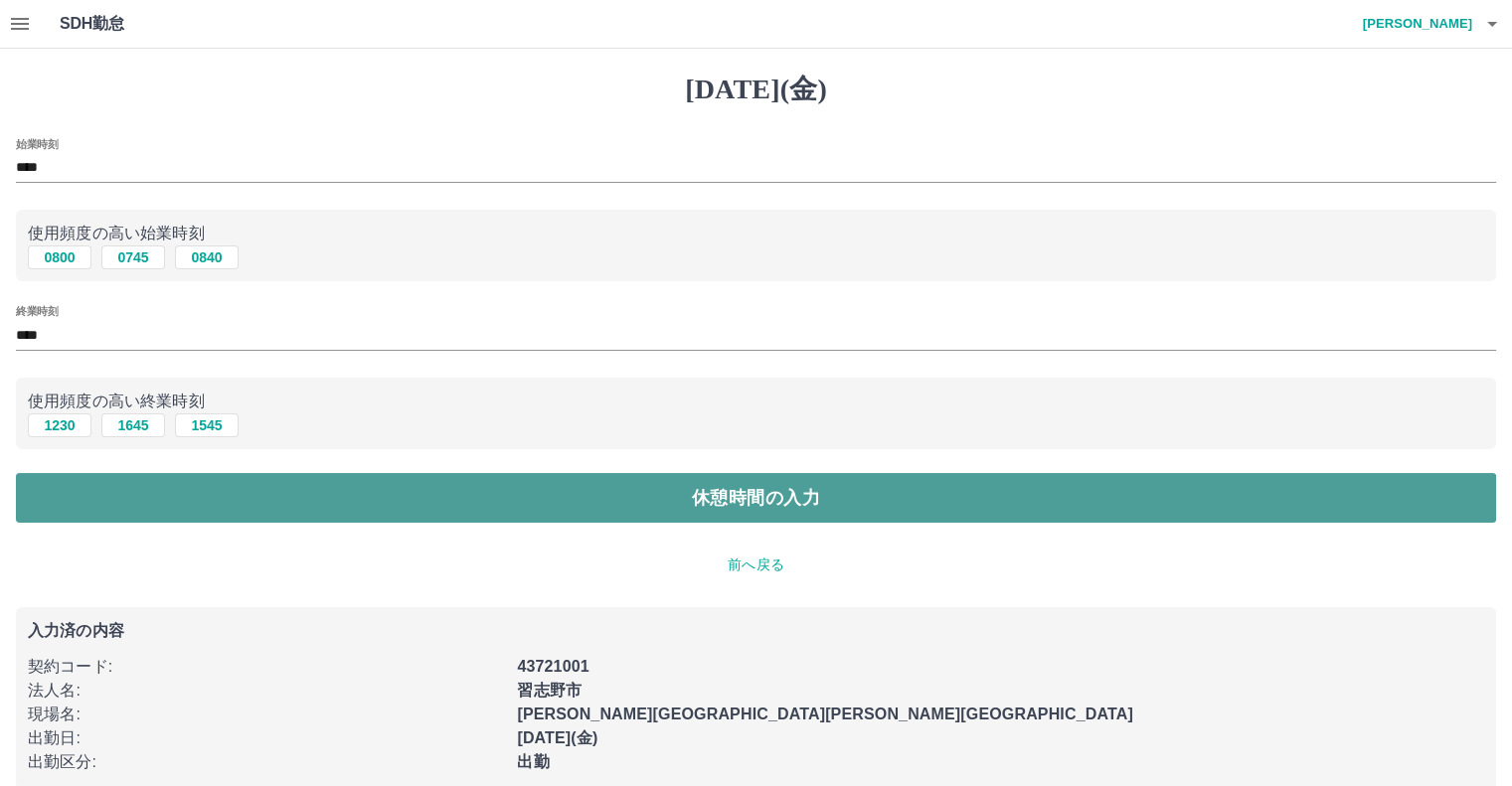 click on "休憩時間の入力" at bounding box center [756, 498] 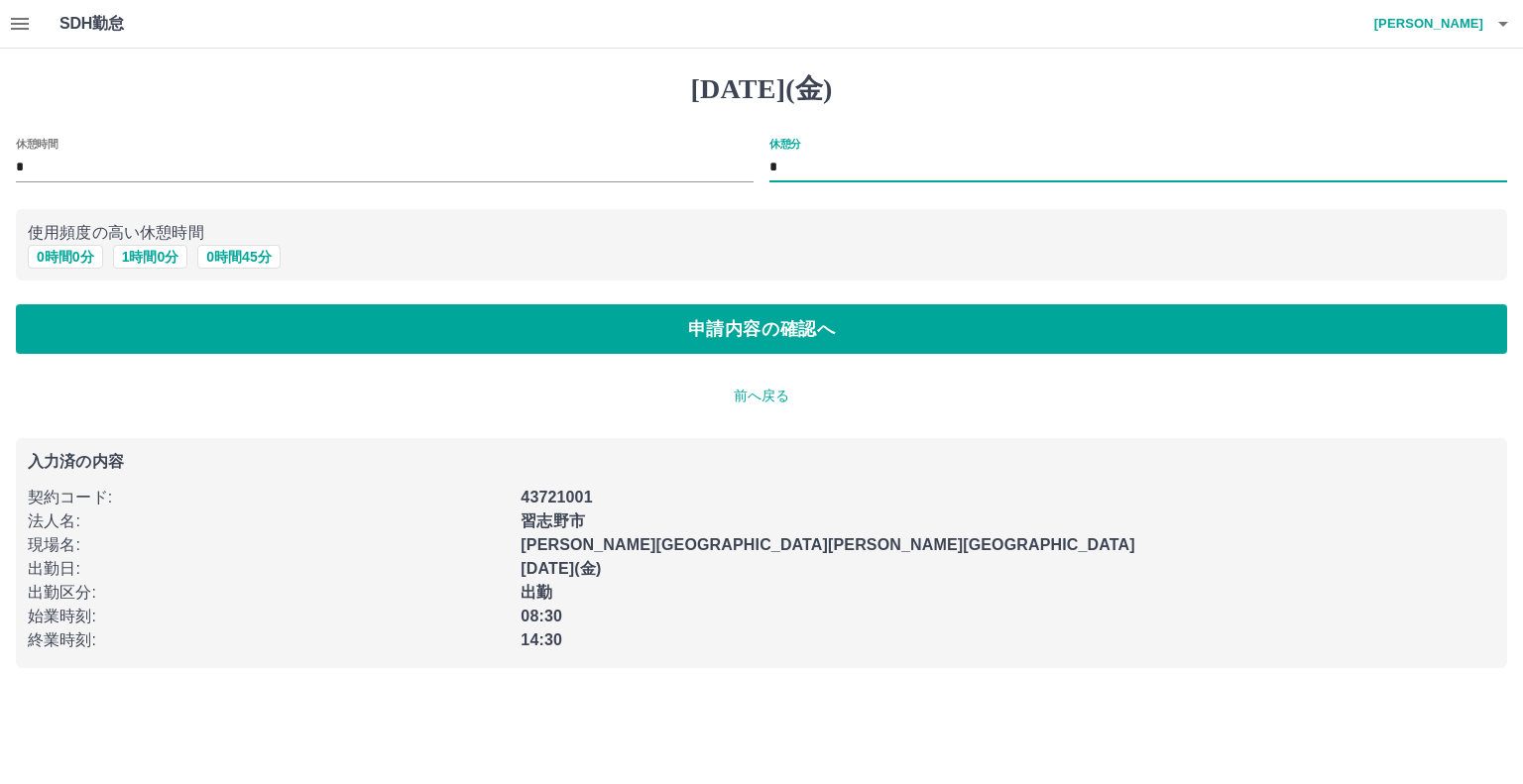click on "*" at bounding box center (1138, 168) 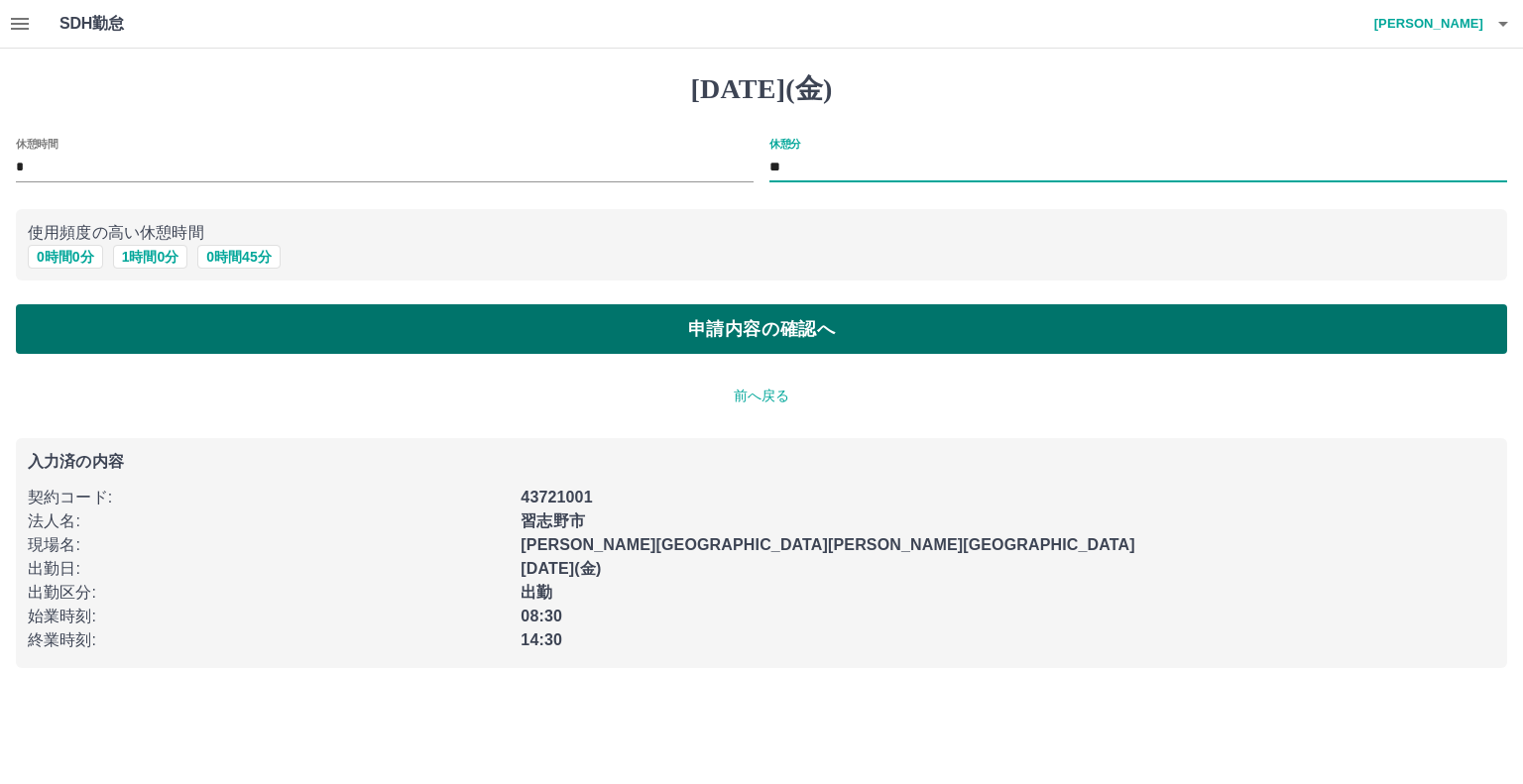 type on "**" 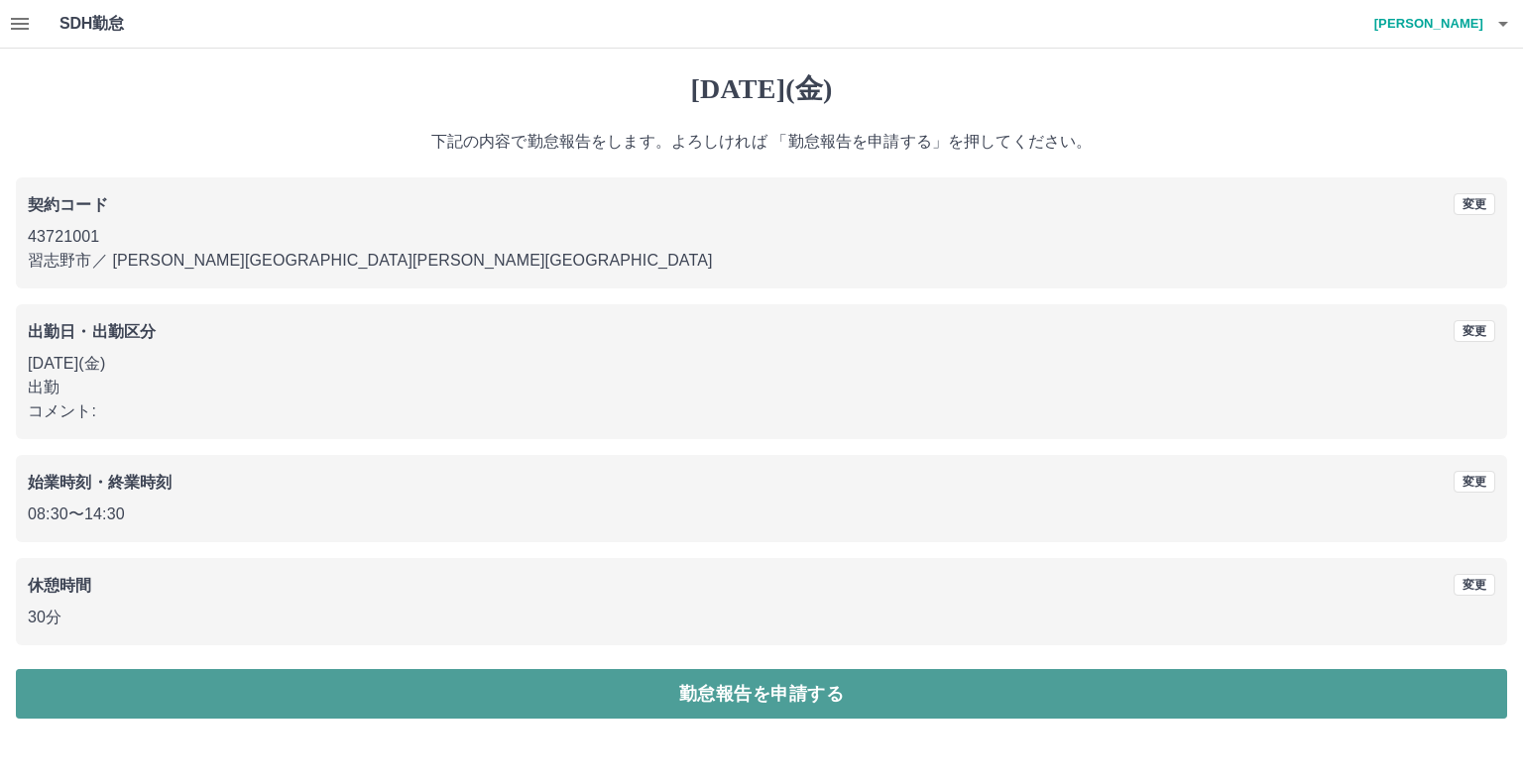 click on "勤怠報告を申請する" at bounding box center (762, 694) 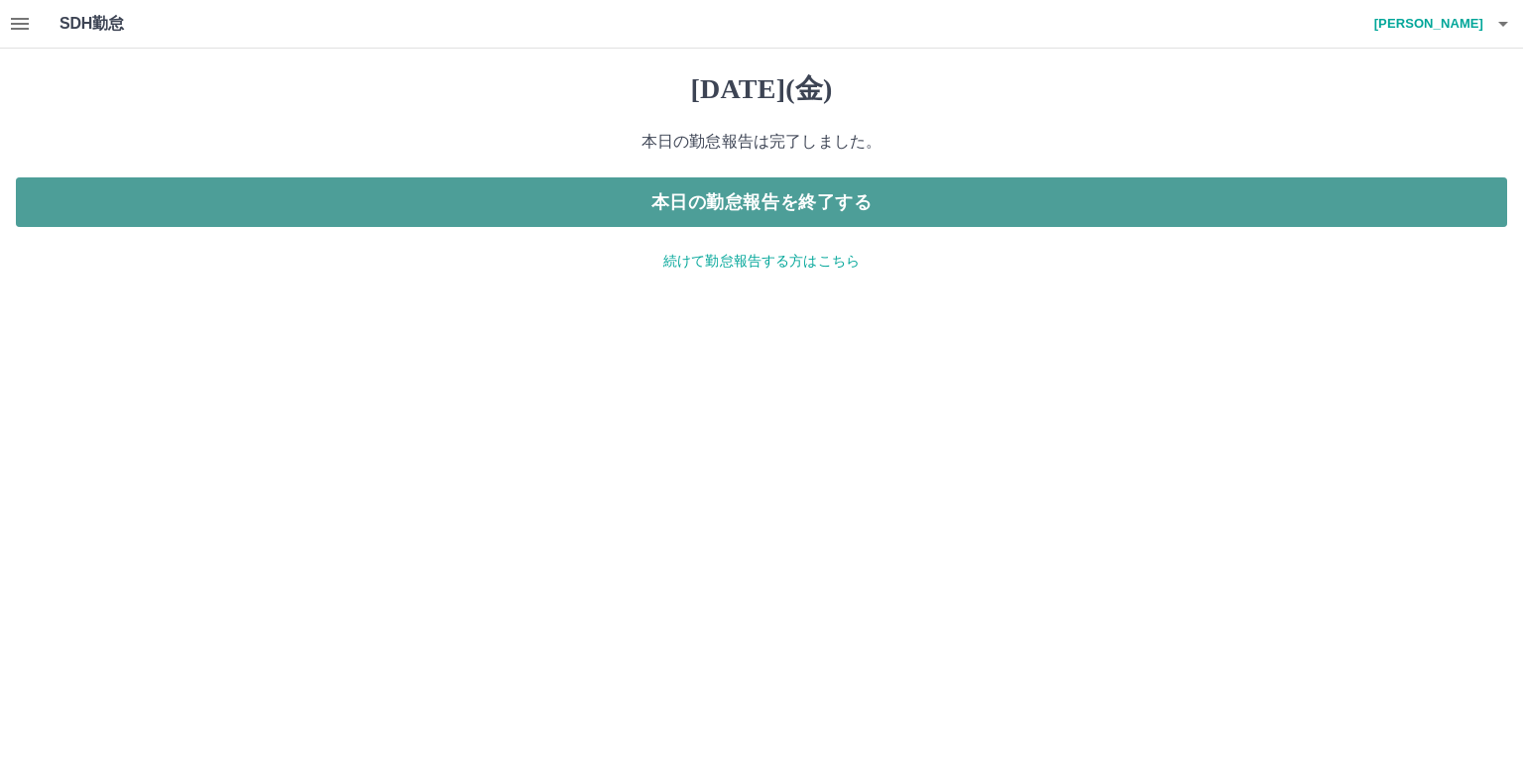 click on "本日の勤怠報告を終了する" at bounding box center (762, 202) 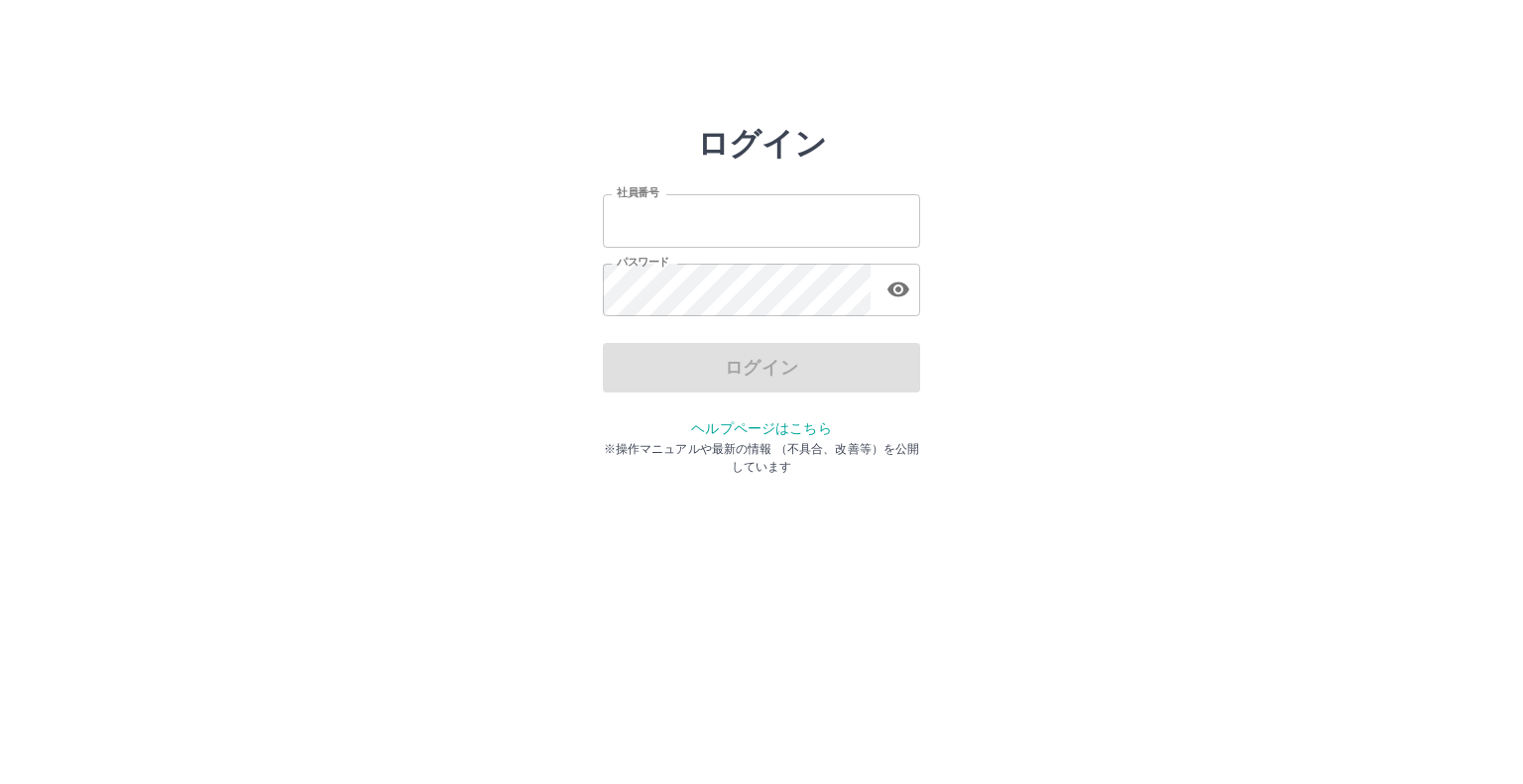 scroll, scrollTop: 0, scrollLeft: 0, axis: both 